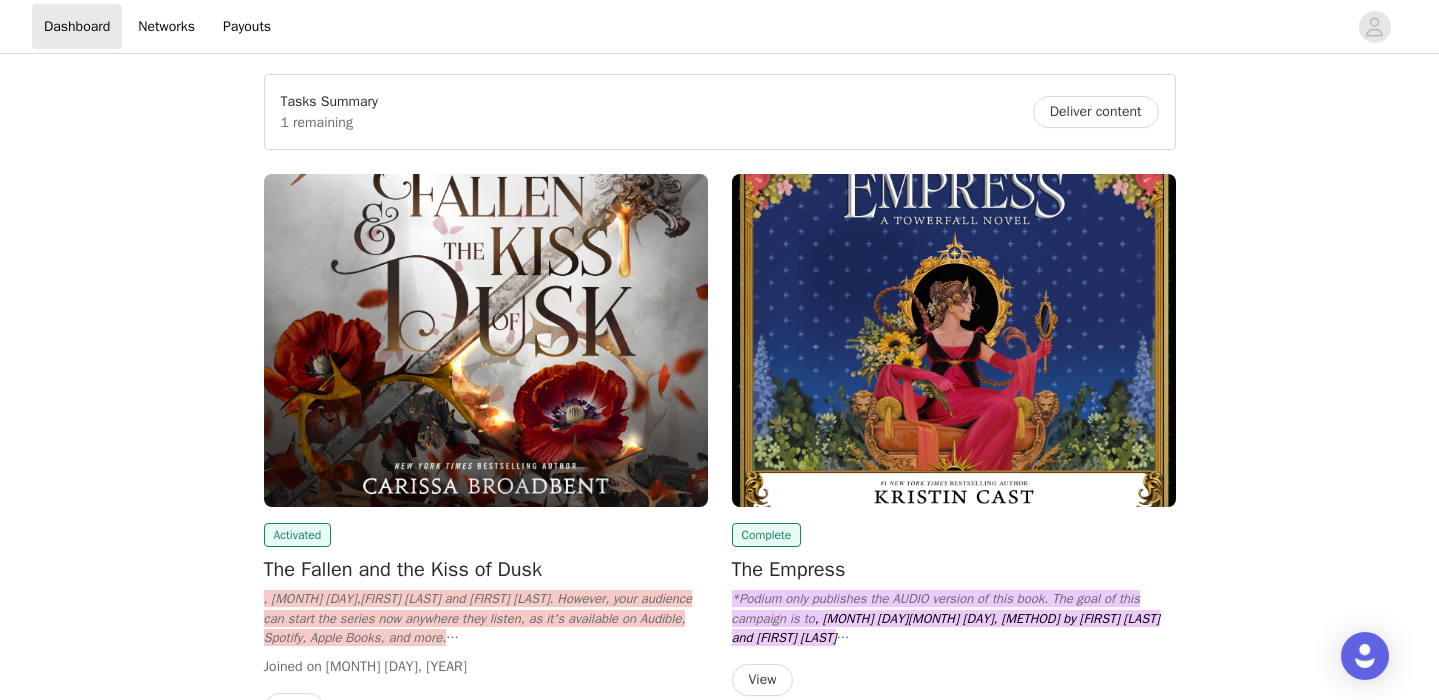 scroll, scrollTop: 0, scrollLeft: 0, axis: both 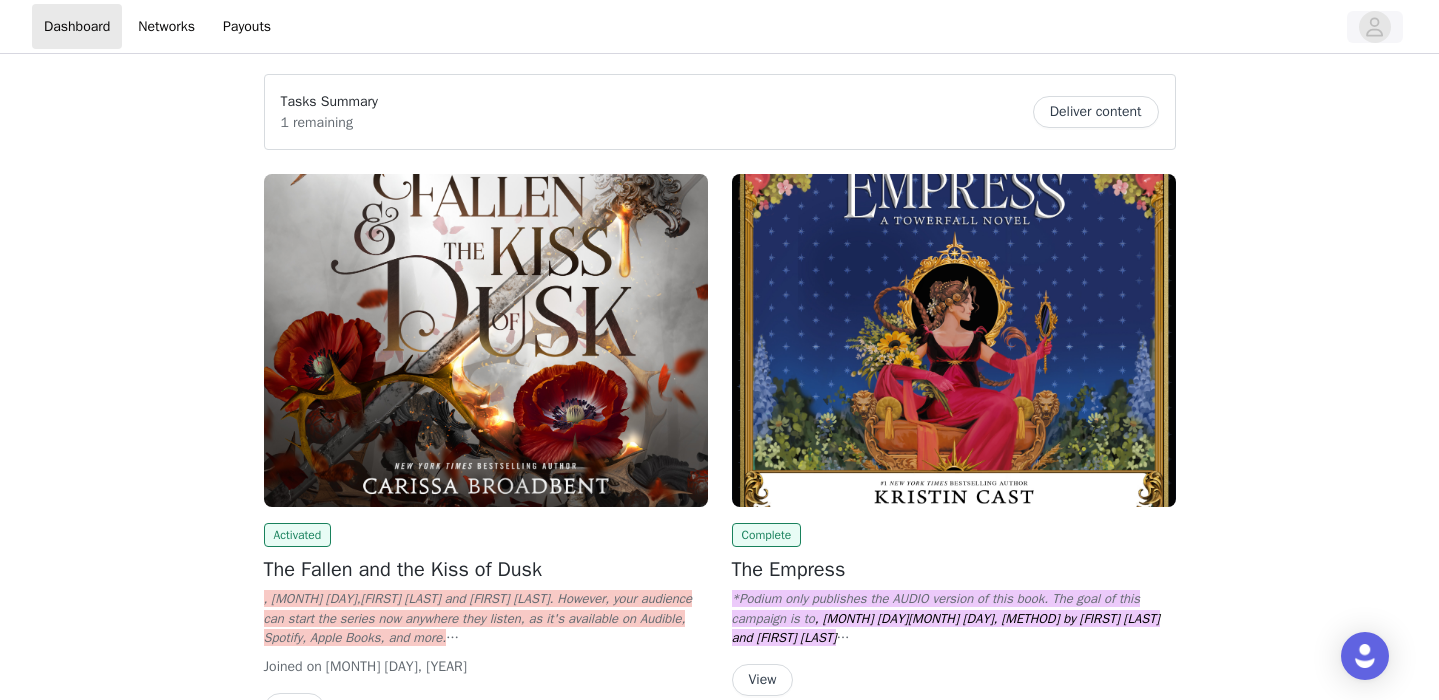 click at bounding box center (1375, 27) 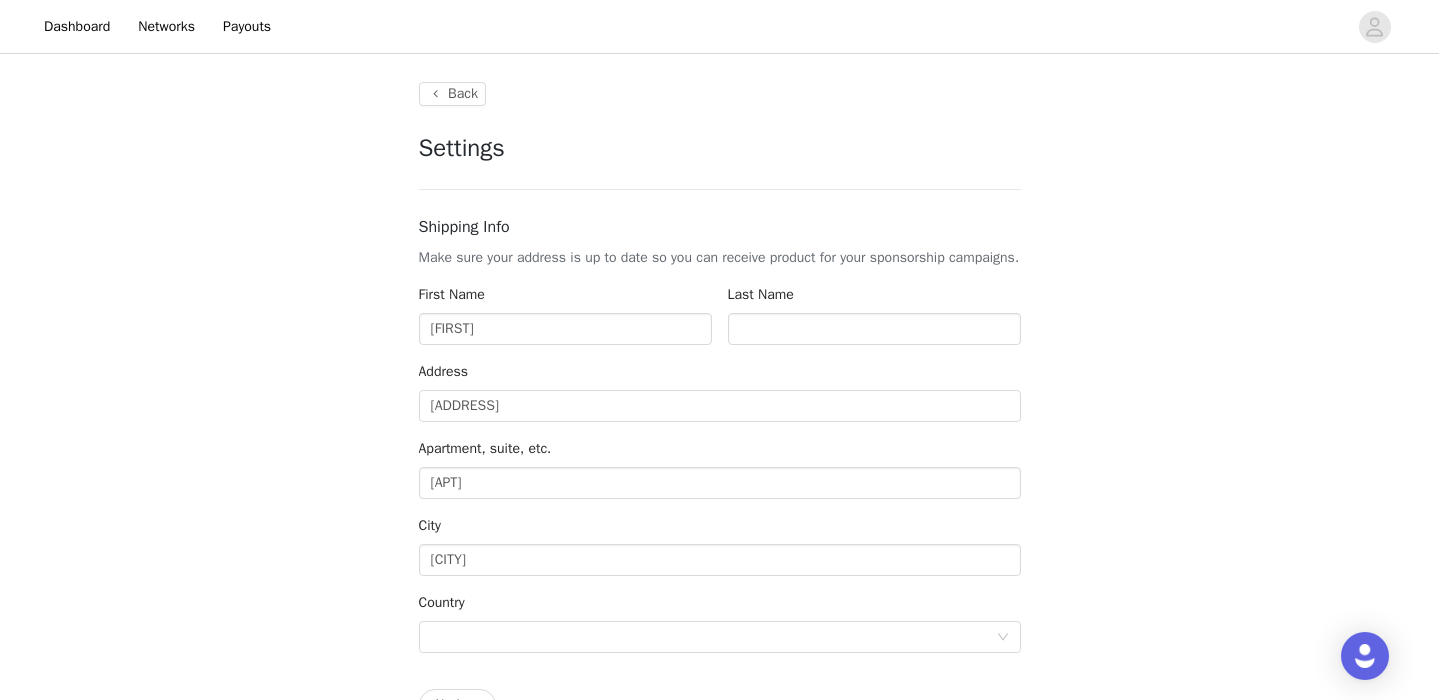 type on "+1 (United States)" 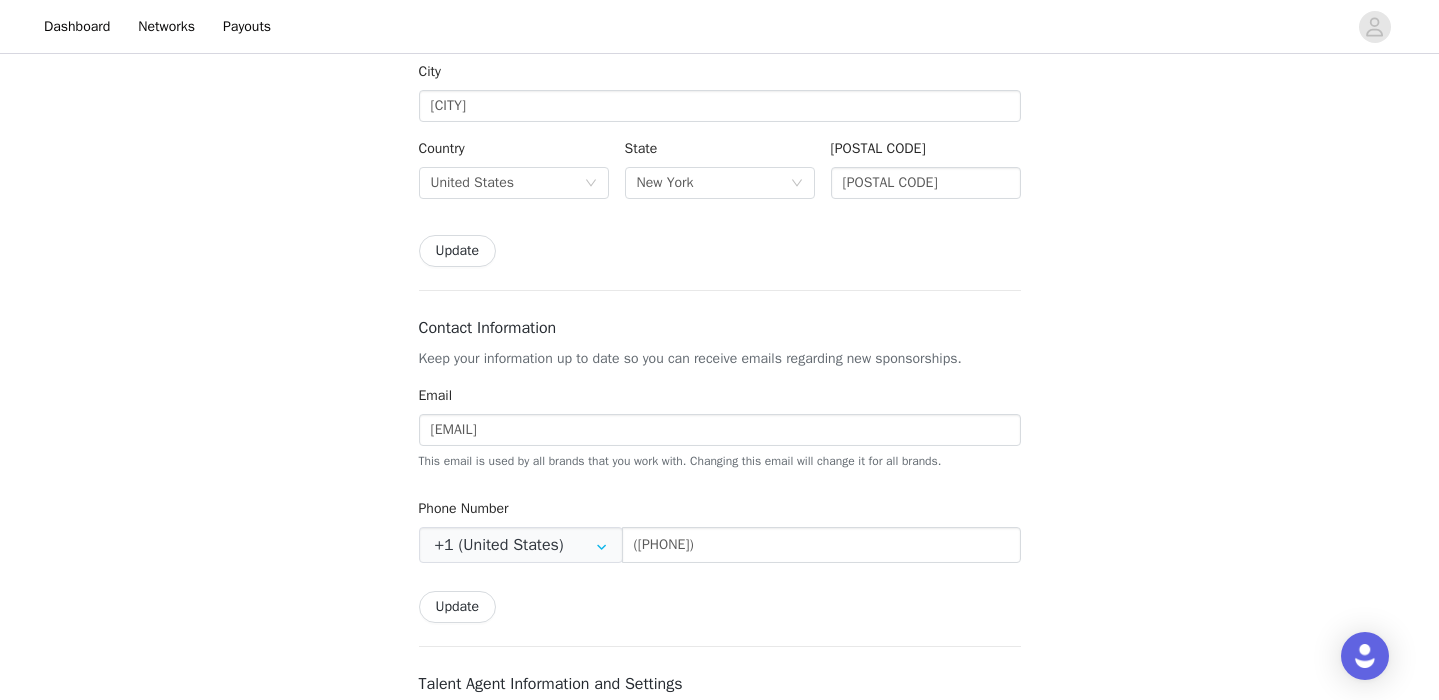 scroll, scrollTop: 461, scrollLeft: 0, axis: vertical 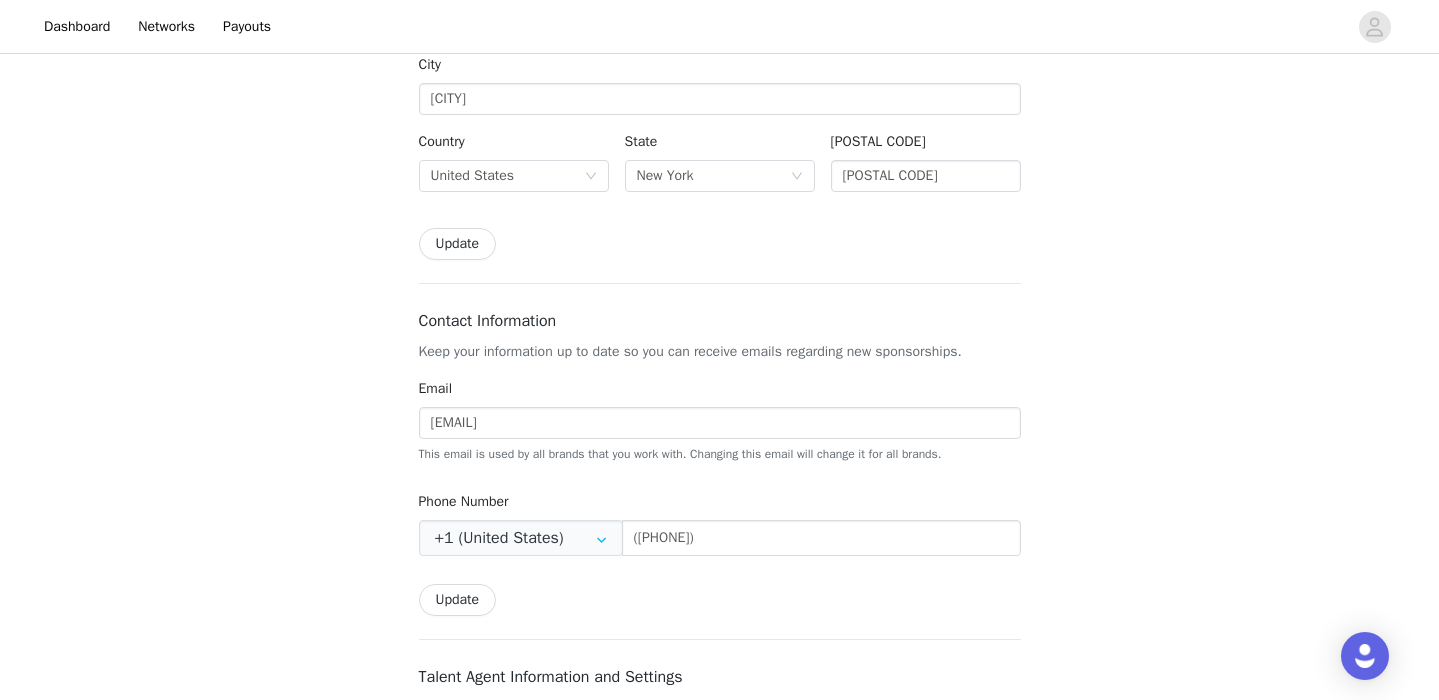 click on "Update" at bounding box center [458, 600] 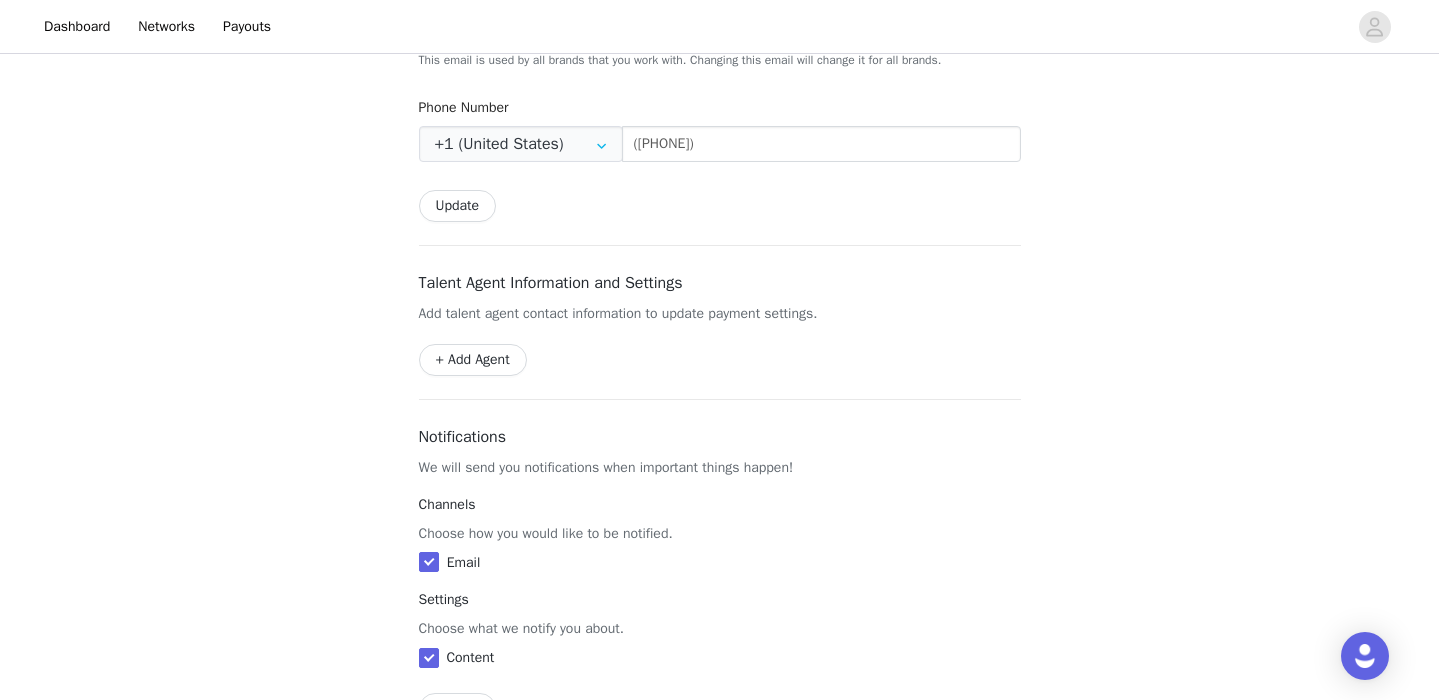 scroll, scrollTop: 854, scrollLeft: 0, axis: vertical 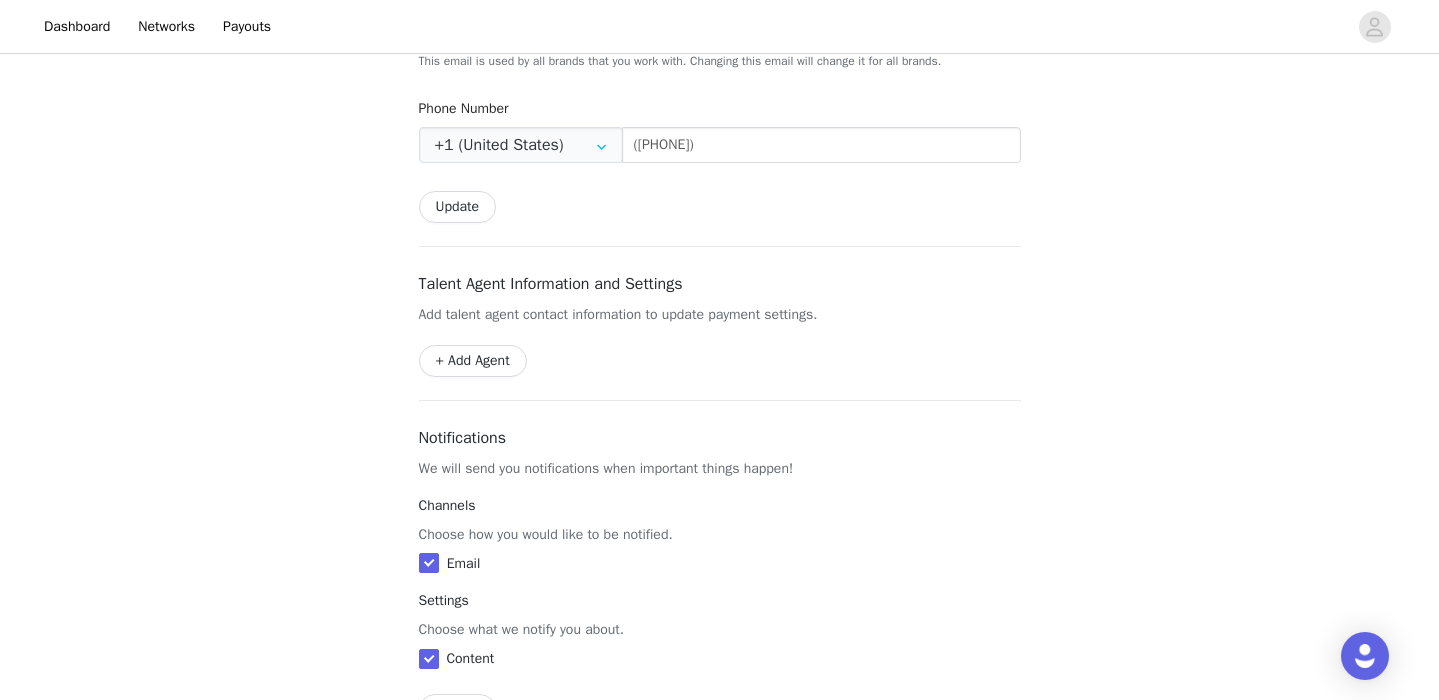click on "+ Add Agent" at bounding box center (473, 361) 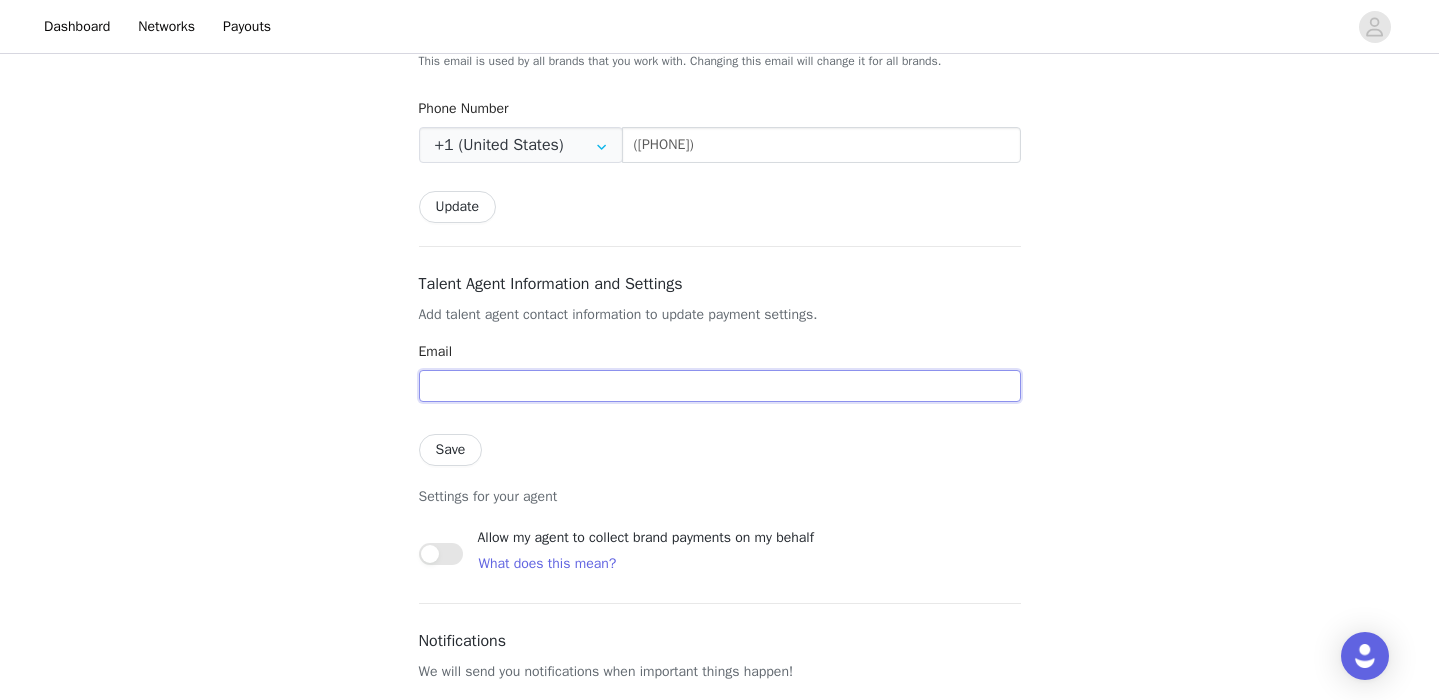 click at bounding box center [720, 386] 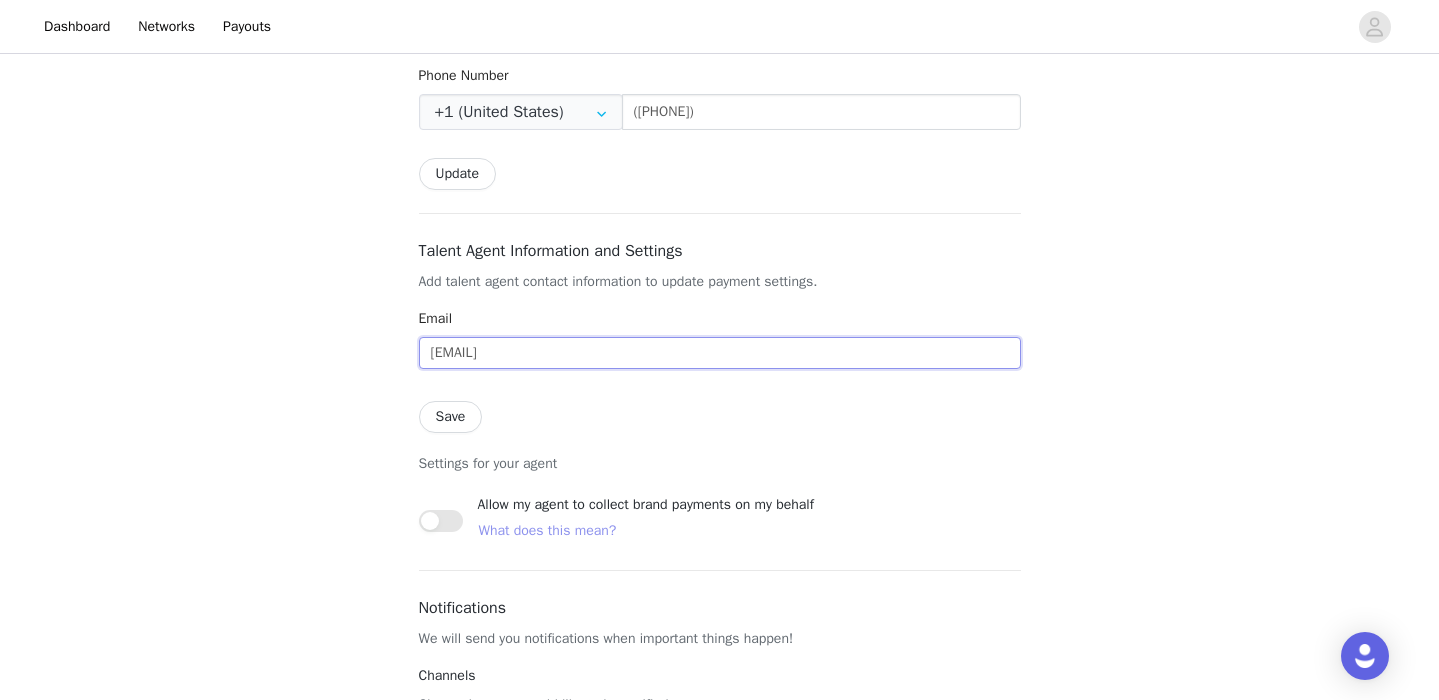 scroll, scrollTop: 889, scrollLeft: 0, axis: vertical 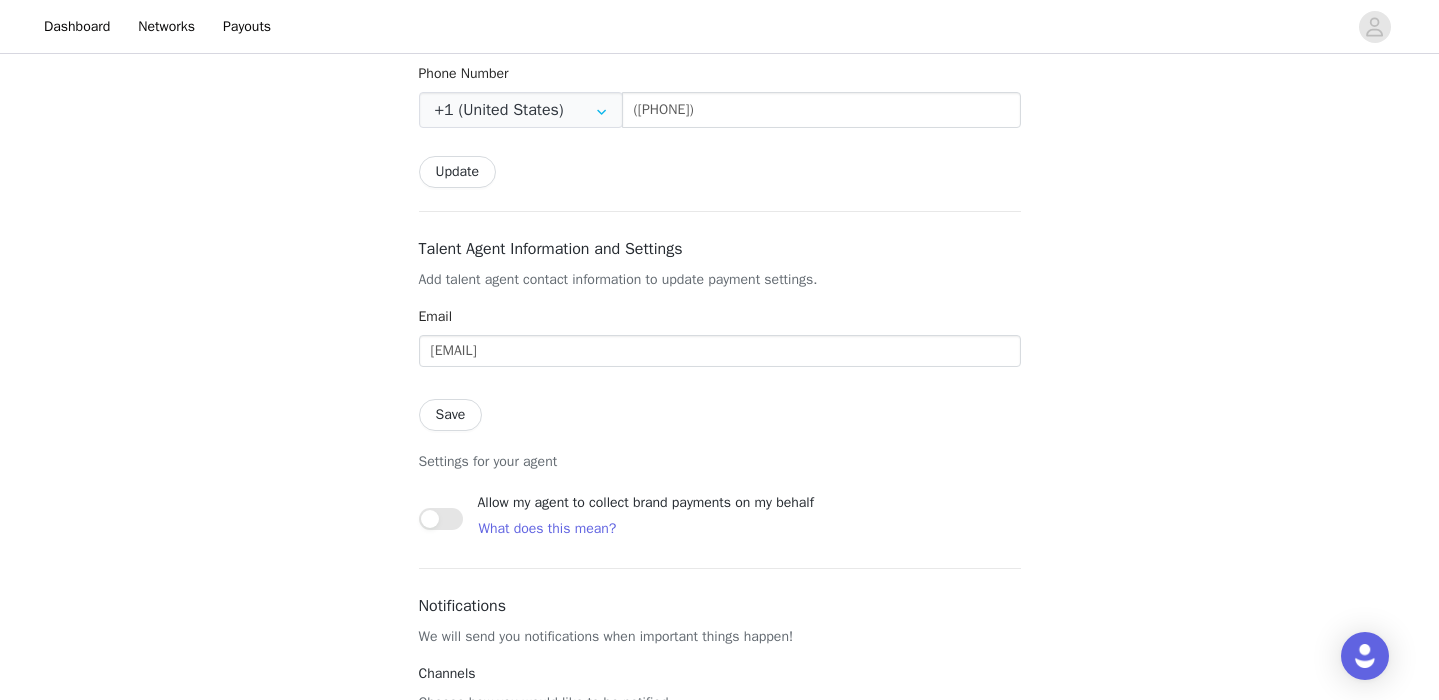 click on "Save" at bounding box center (451, 415) 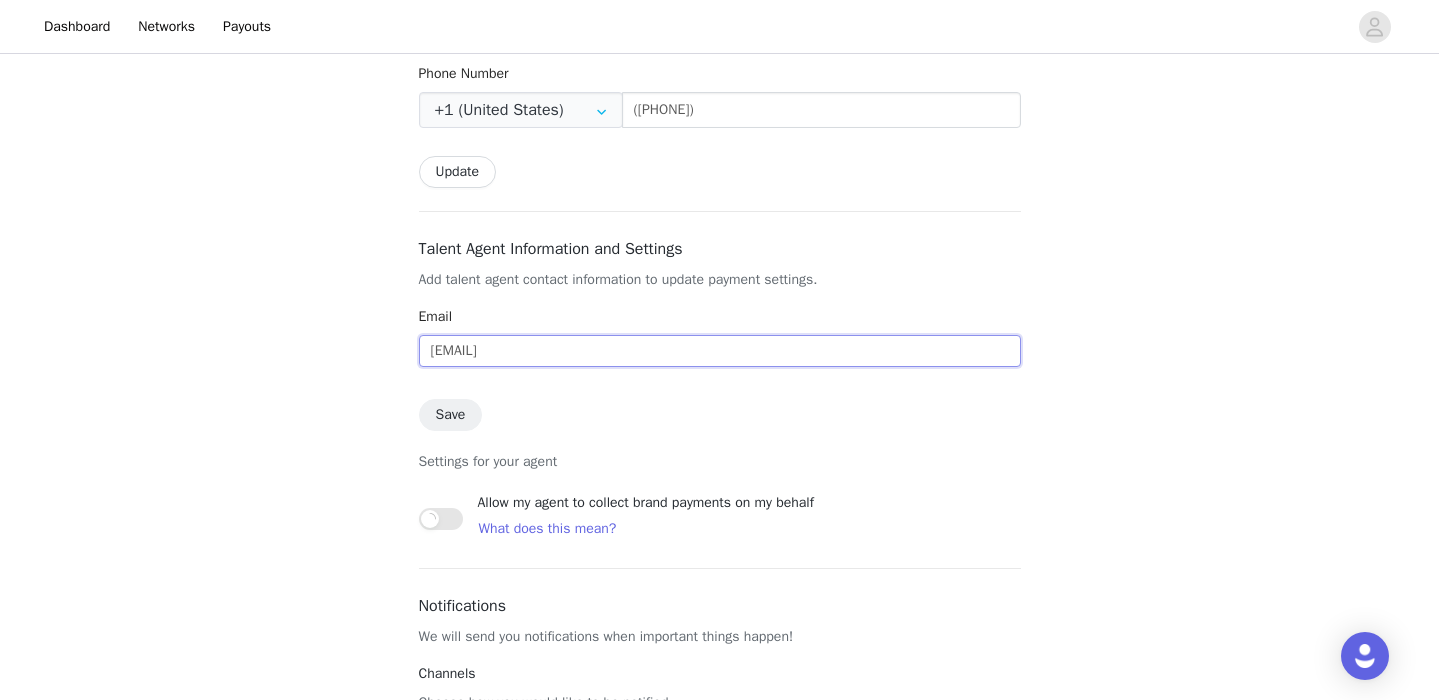 click on "[EMAIL]" at bounding box center [720, 351] 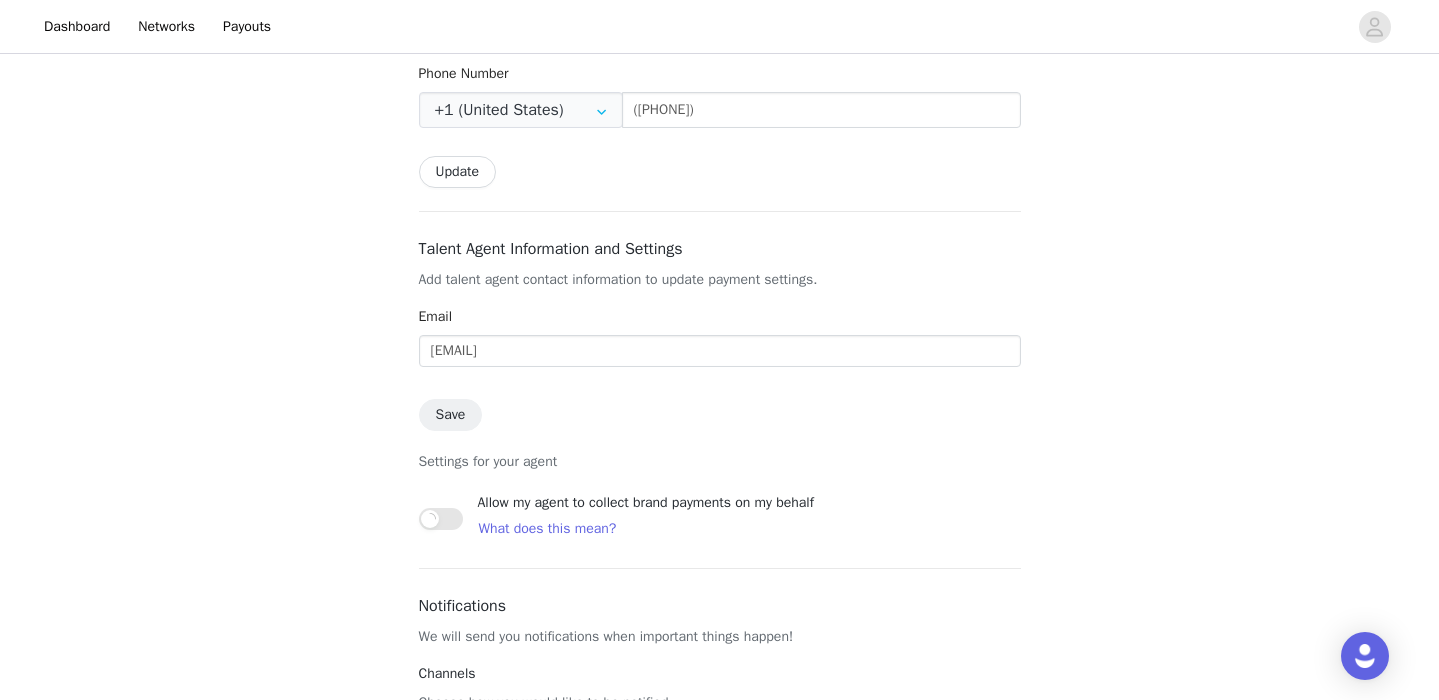 click on "First Name [FIRST]   Last Name   Address [ADDRESS]   Apartment, suite, etc. [APT]   City [CITY]   Country
[COUNTRY]
State
[STATE]
Postal Code [POSTAL CODE]   Update     Contact Information
Keep your information up to date so you can receive emails regarding new sponsorships.
Email [EMAIL] This email is used by all brands that you work with. Changing this email will change it for all brands.   Phone Number [PHONE] [PHONE] [PHONE] [PHONE] [PHONE] [PHONE] [PHONE] [PHONE] [PHONE] [PHONE] [PHONE] [PHONE] [PHONE] [PHONE] [PHONE] [PHONE] [PHONE] [PHONE] [PHONE] [PHONE] [PHONE] [PHONE] [PHONE] [PHONE] [PHONE] [PHONE] [PHONE] [PHONE] [PHONE] [PHONE] [PHONE] [PHONE]" at bounding box center [719, 174] 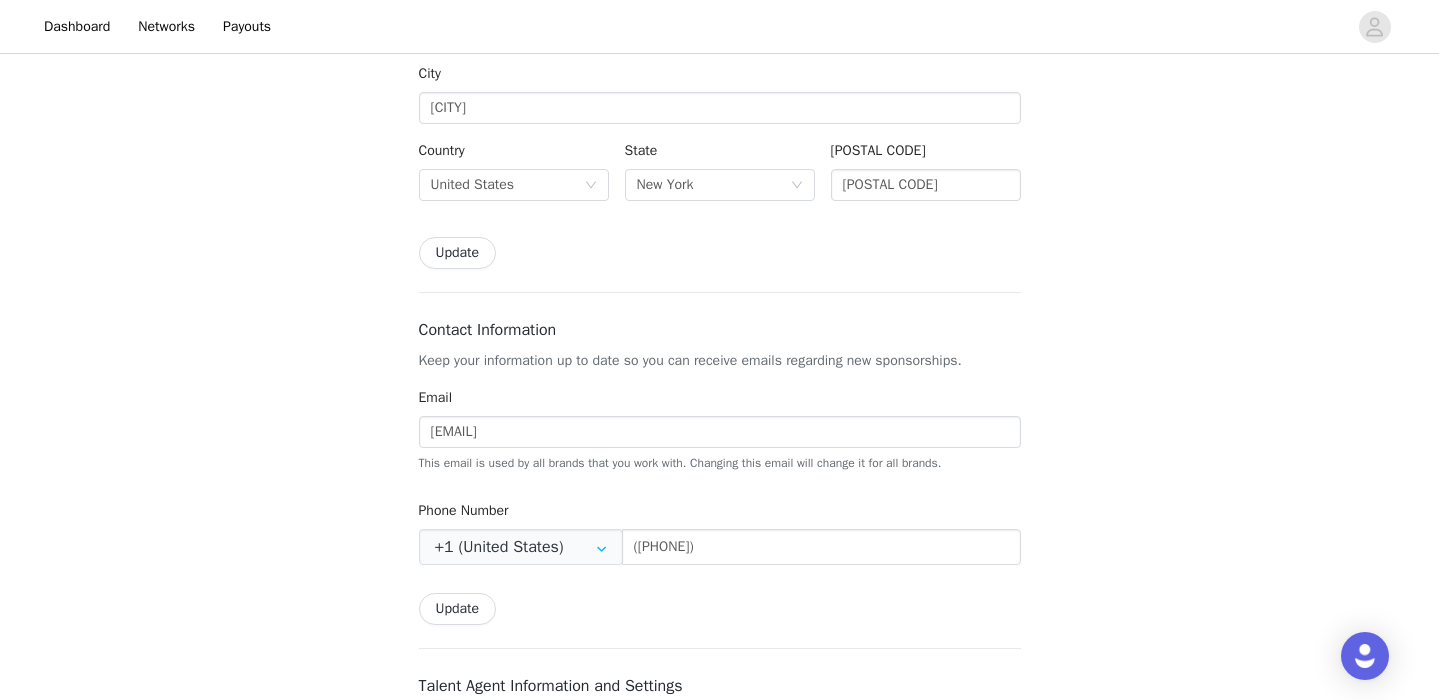 scroll, scrollTop: 464, scrollLeft: 0, axis: vertical 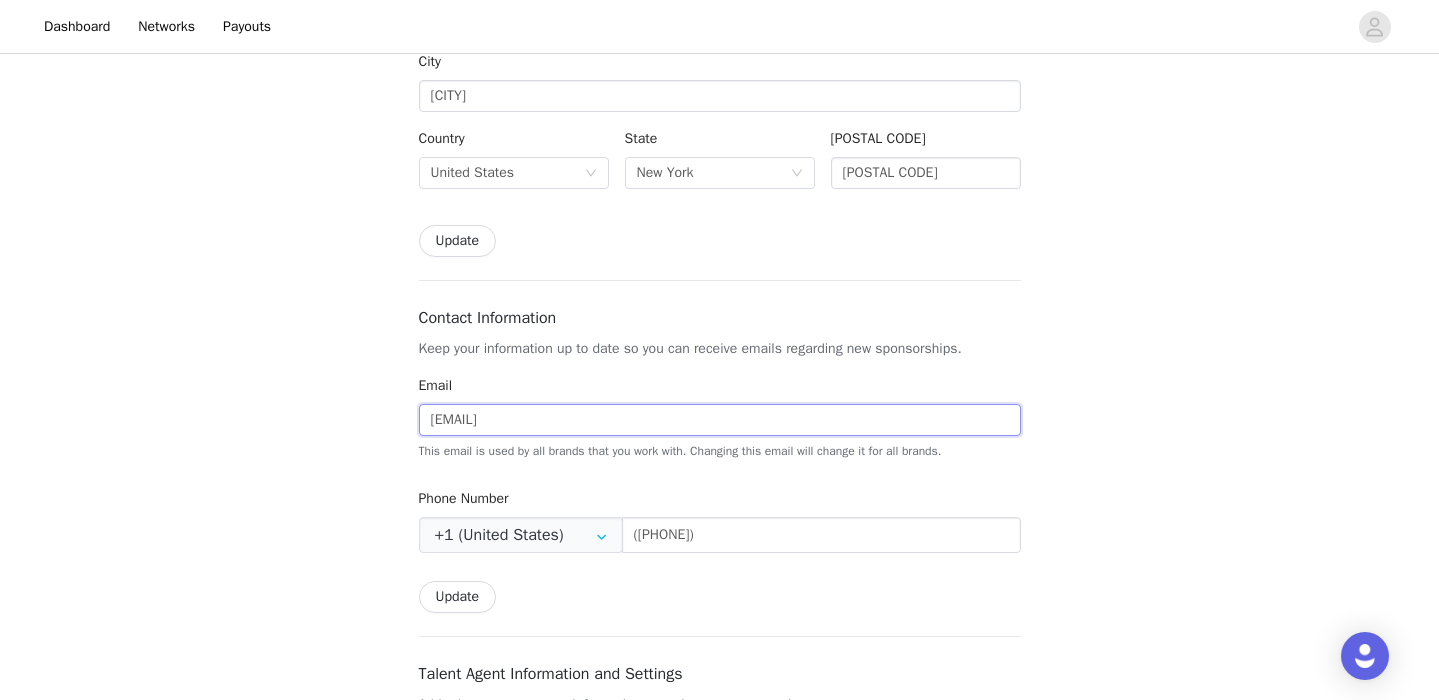 drag, startPoint x: 481, startPoint y: 443, endPoint x: 385, endPoint y: 443, distance: 96 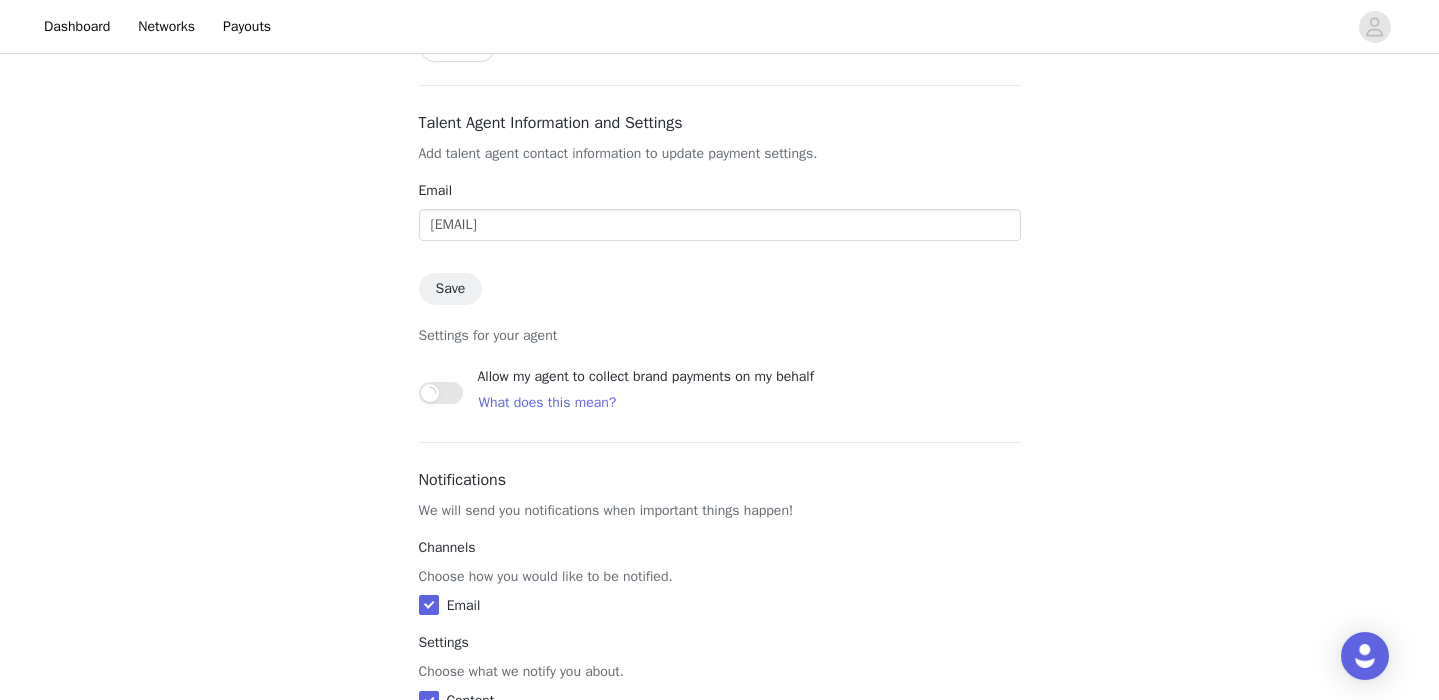 scroll, scrollTop: 1016, scrollLeft: 0, axis: vertical 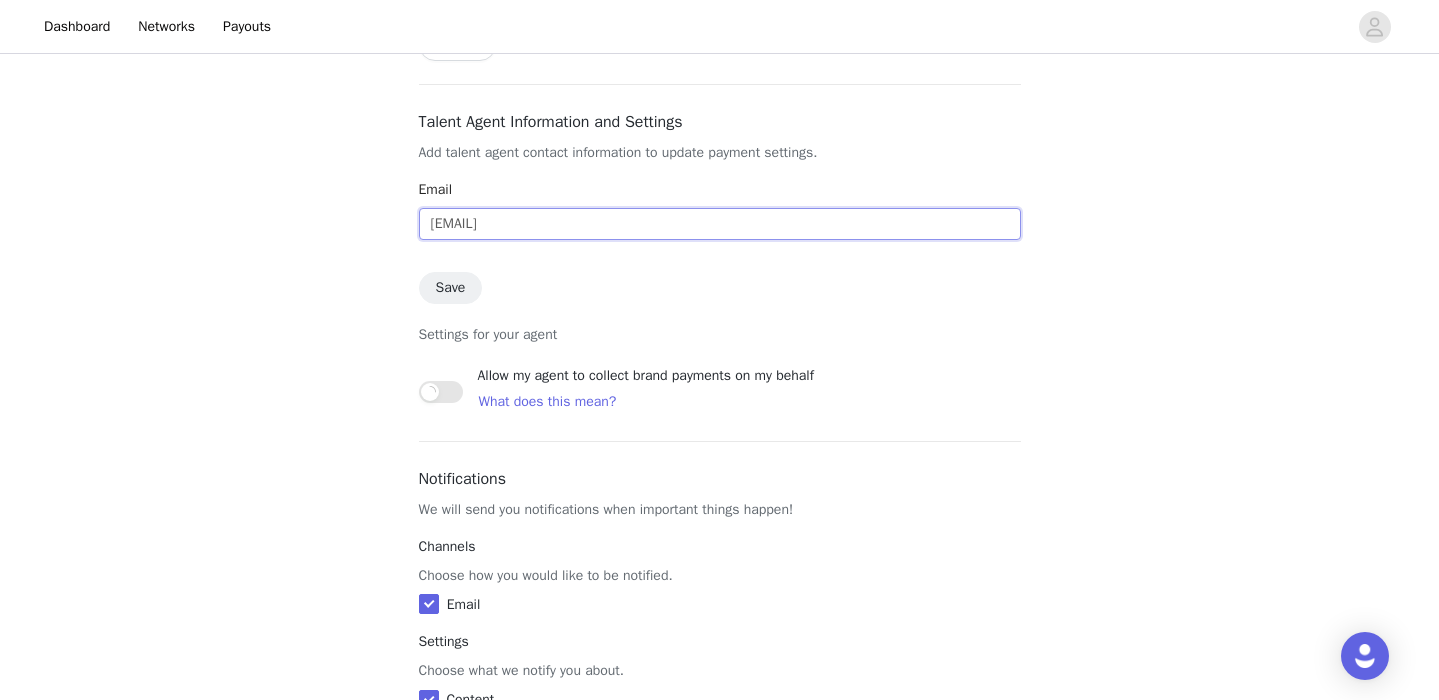 drag, startPoint x: 482, startPoint y: 243, endPoint x: 390, endPoint y: 241, distance: 92.021736 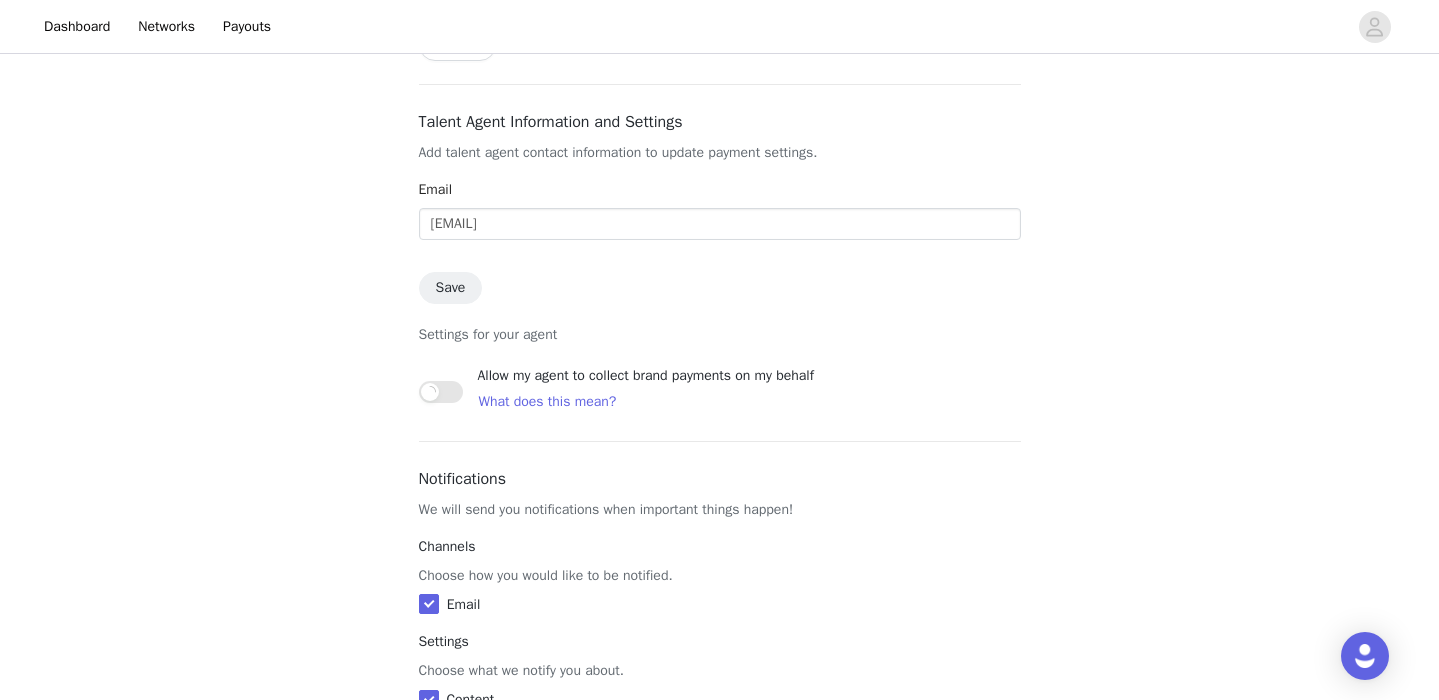 click on "First Name [FIRST]   Last Name   Address [ADDRESS]   Apartment, suite, etc. [APT]   City [CITY]   Country
[COUNTRY]
State
[STATE]
Postal Code [POSTAL CODE]   Update     Contact Information
Keep your information up to date so you can receive emails regarding new sponsorships.
Email [EMAIL] This email is used by all brands that you work with. Changing this email will change it for all brands.   Phone Number [PHONE] [PHONE] [PHONE] [PHONE] [PHONE] [PHONE] [PHONE] [PHONE] [PHONE] [PHONE] [PHONE] [PHONE] [PHONE] [PHONE] [PHONE] [PHONE] [PHONE] [PHONE] [PHONE] [PHONE] [PHONE] [PHONE] [PHONE] [PHONE] [PHONE] [PHONE] [PHONE] [PHONE] [PHONE] [PHONE] [PHONE] [PHONE]" at bounding box center [720, 12] 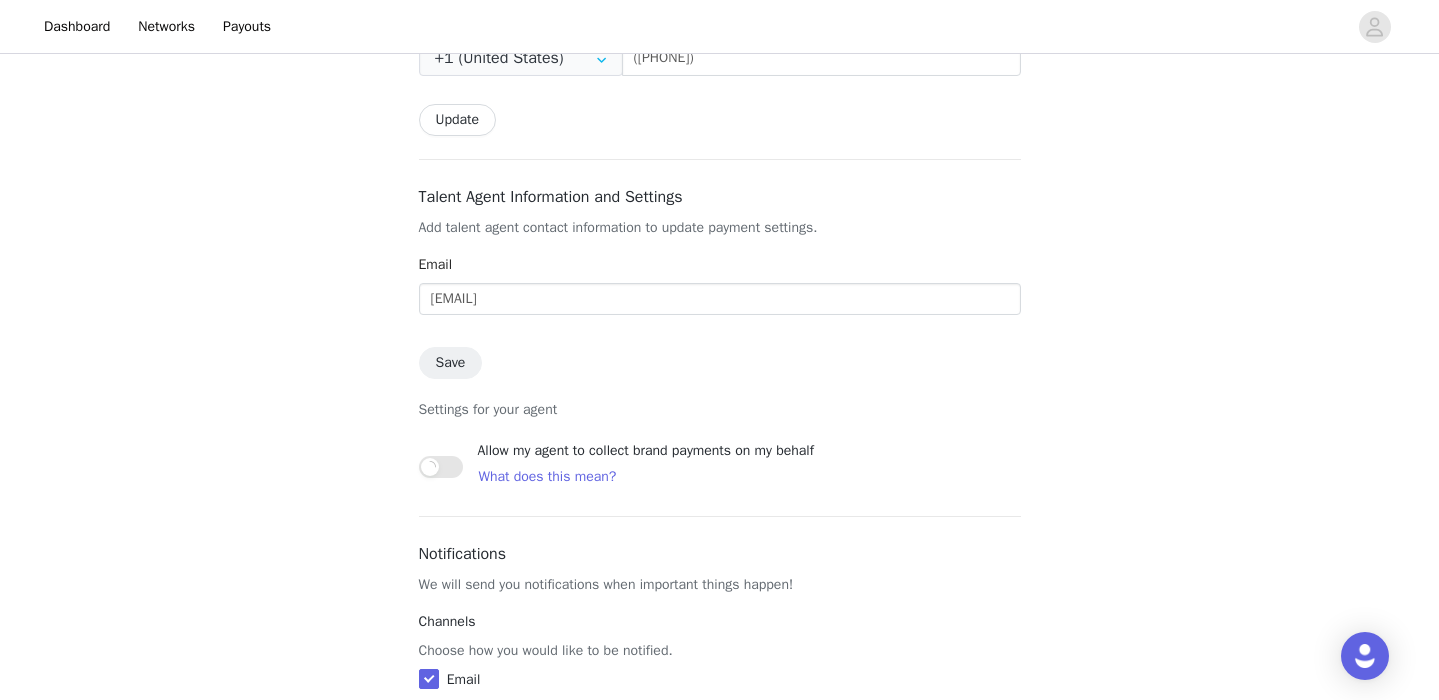 scroll, scrollTop: 941, scrollLeft: 0, axis: vertical 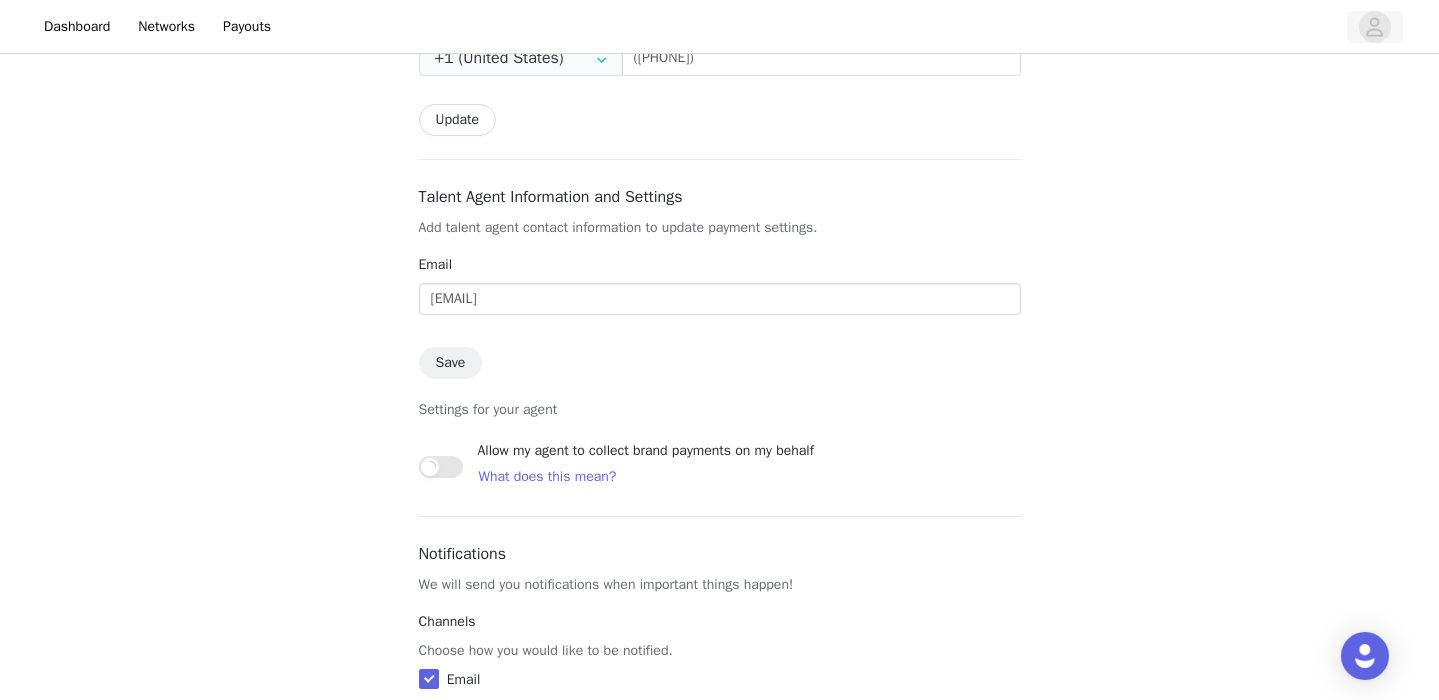 click 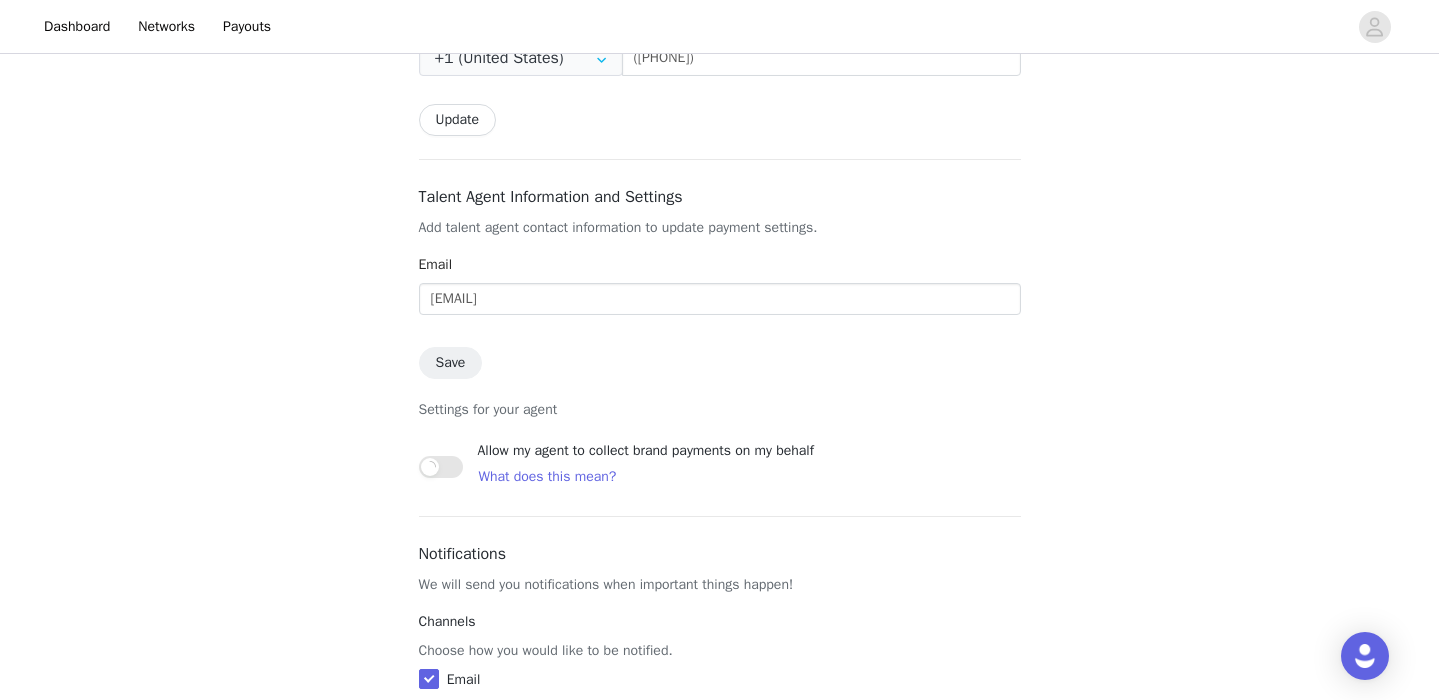 click on "Dashboard Networks Payouts" at bounding box center [157, 26] 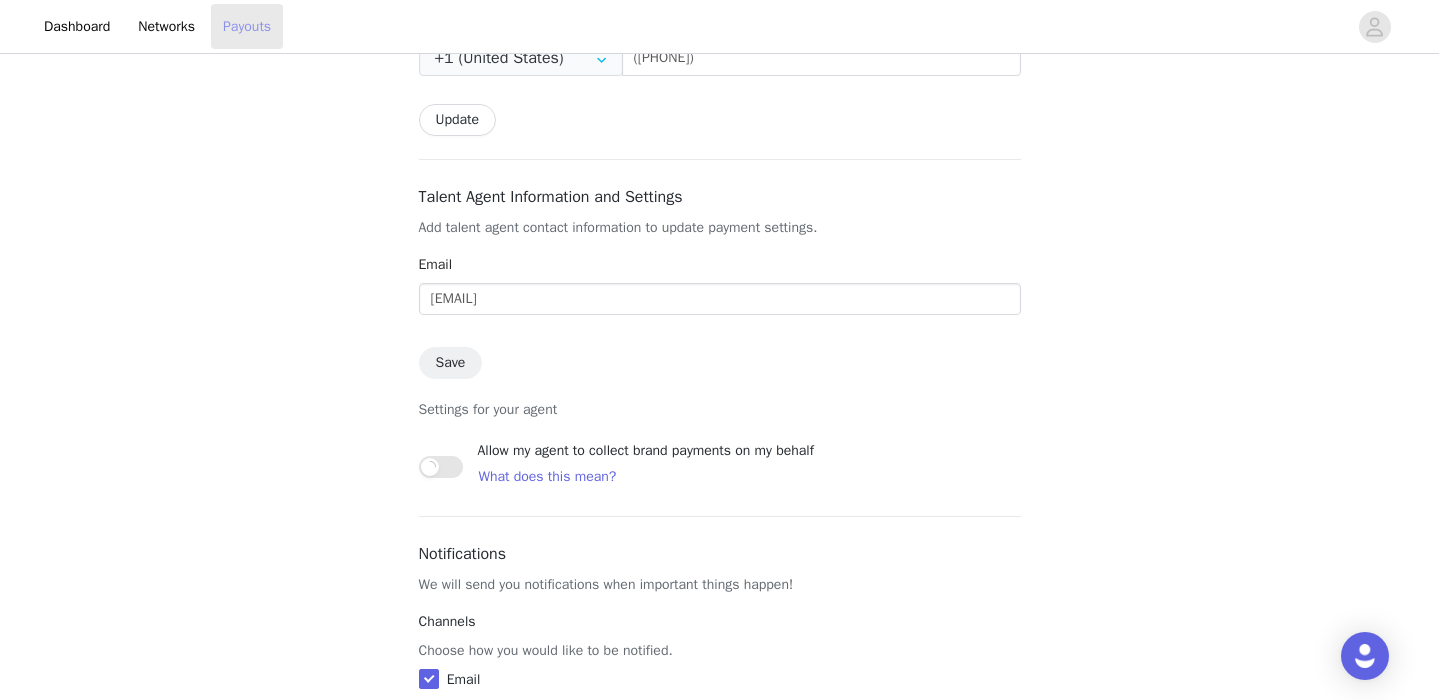 click on "Payouts" at bounding box center (247, 26) 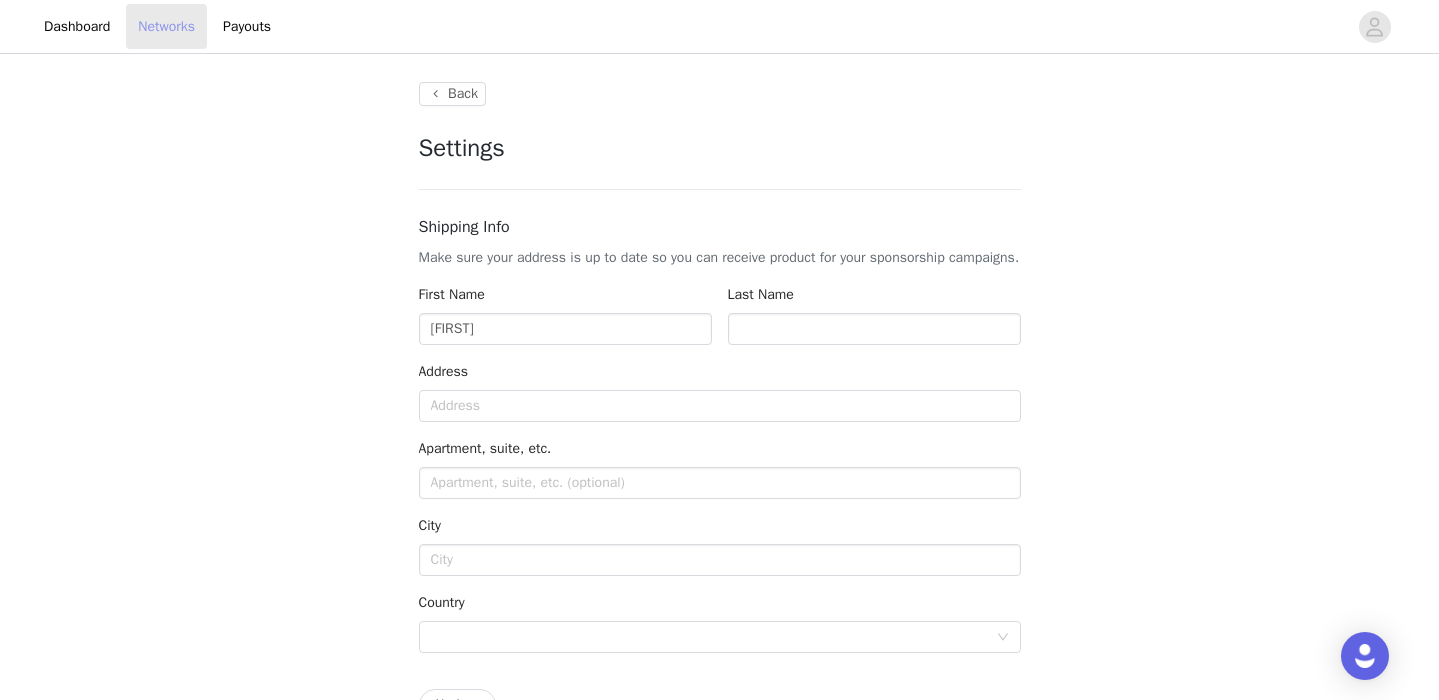 scroll, scrollTop: 0, scrollLeft: 0, axis: both 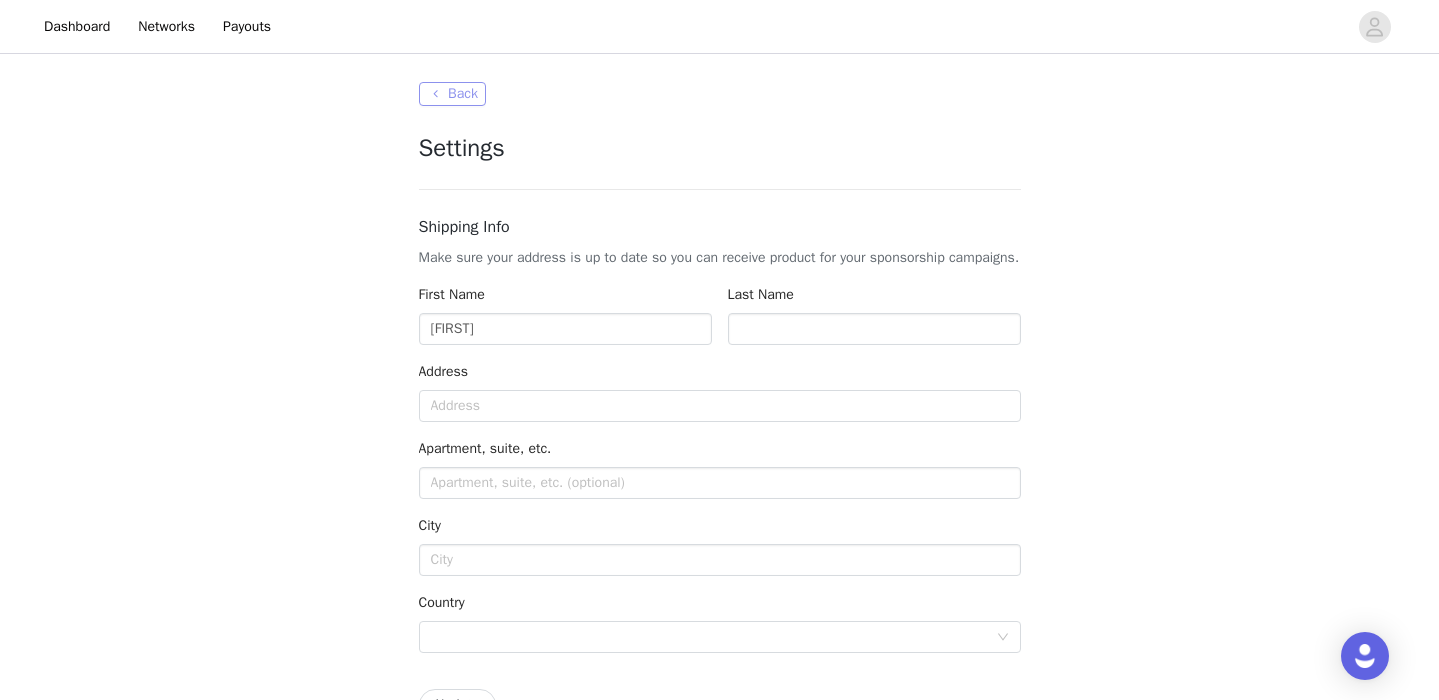click on "Back" at bounding box center (452, 94) 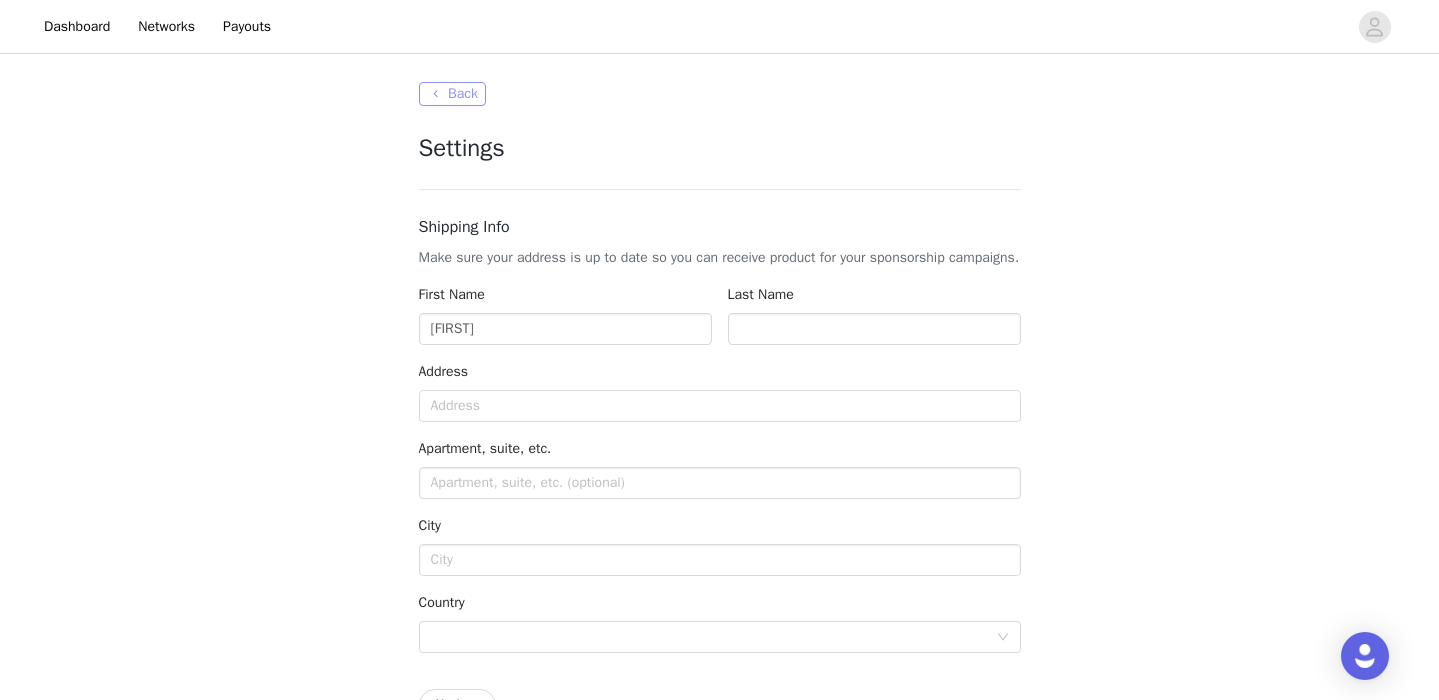 click on "Back" at bounding box center (452, 94) 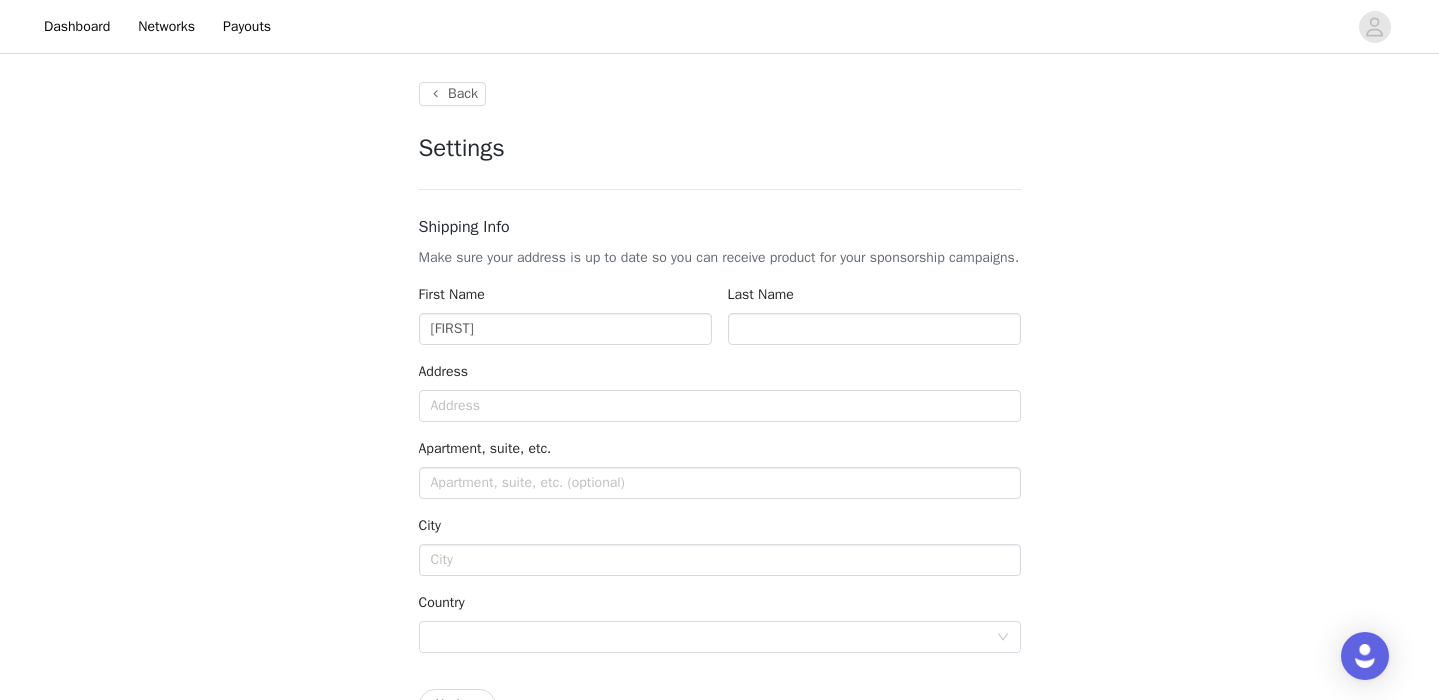type on "+1 (United States)" 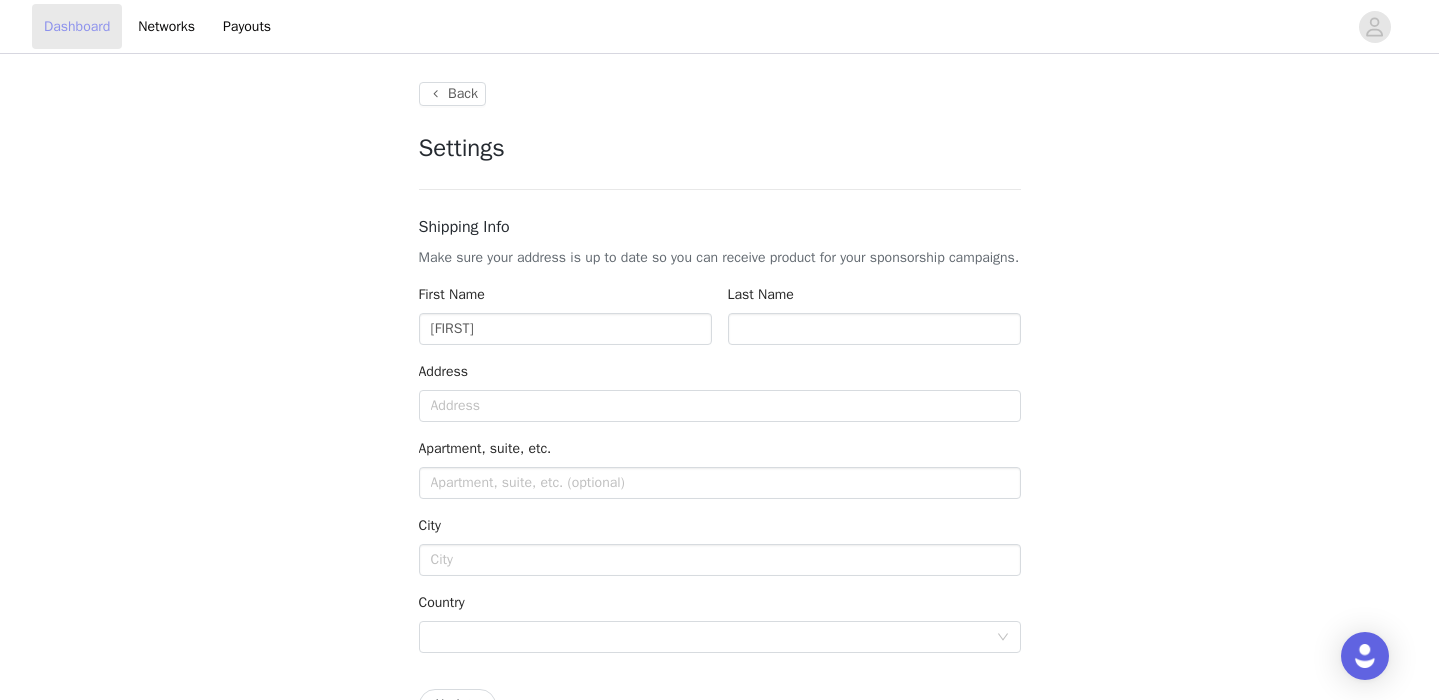 click on "Dashboard" at bounding box center (77, 26) 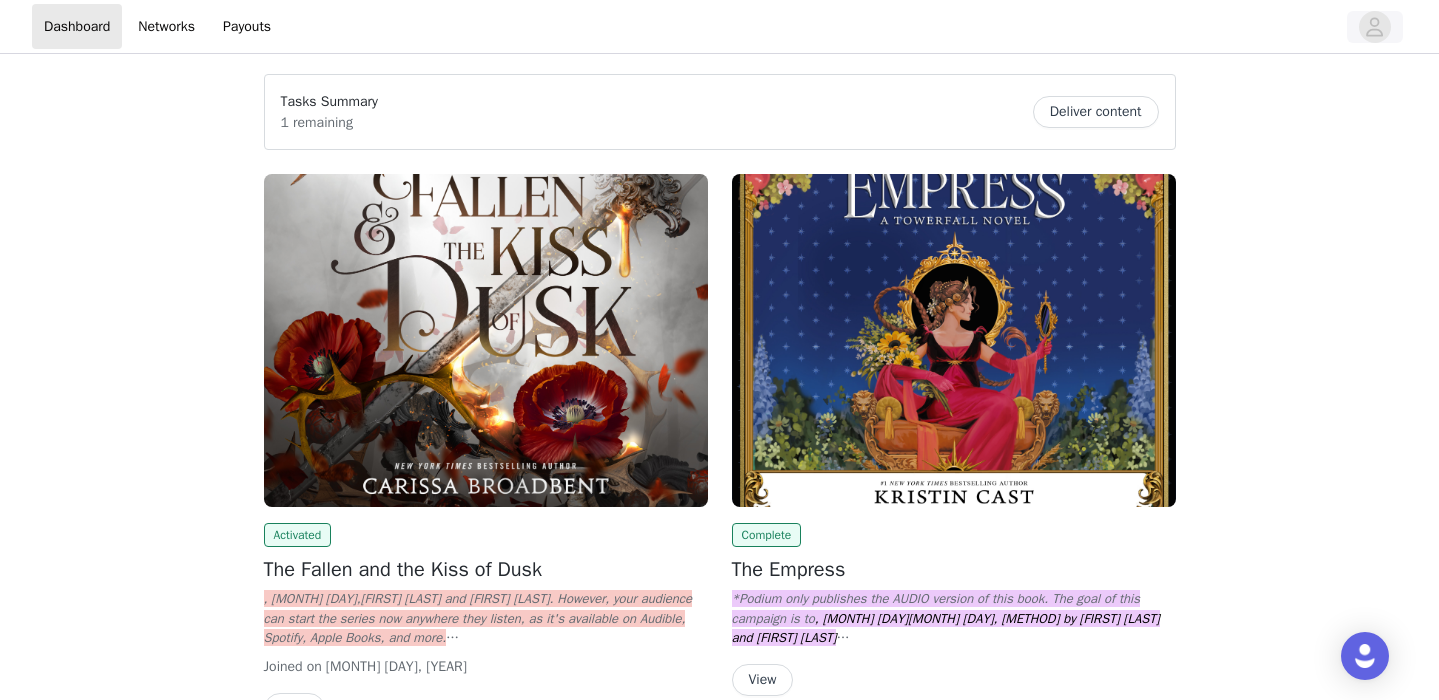 click 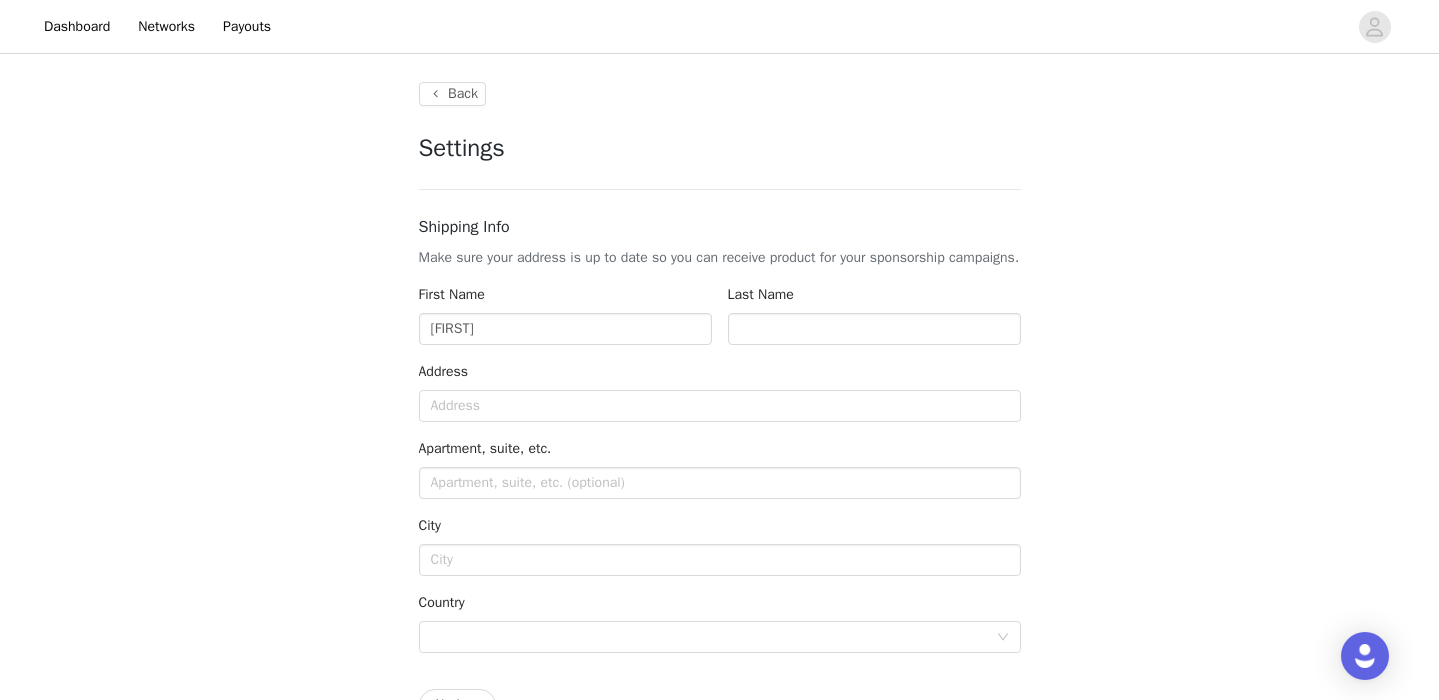 type on "+1 (United States)" 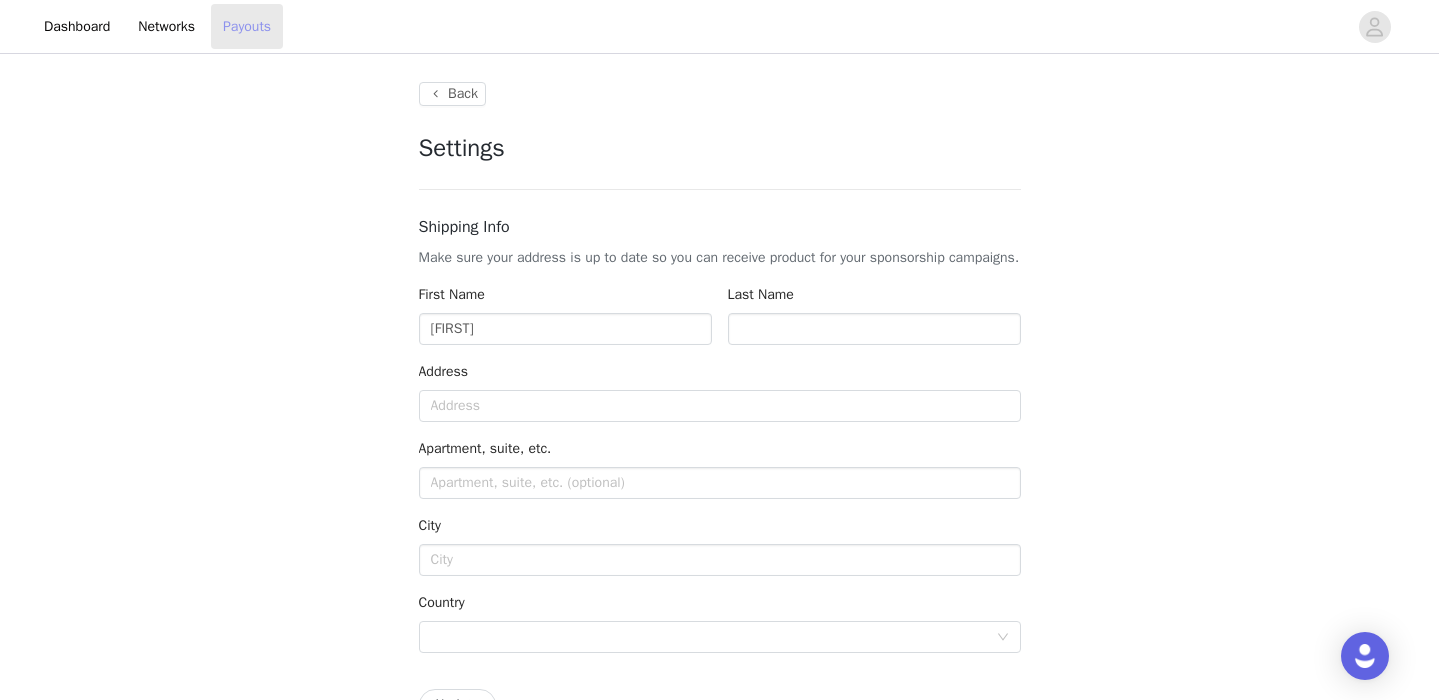 click on "Payouts" at bounding box center [247, 26] 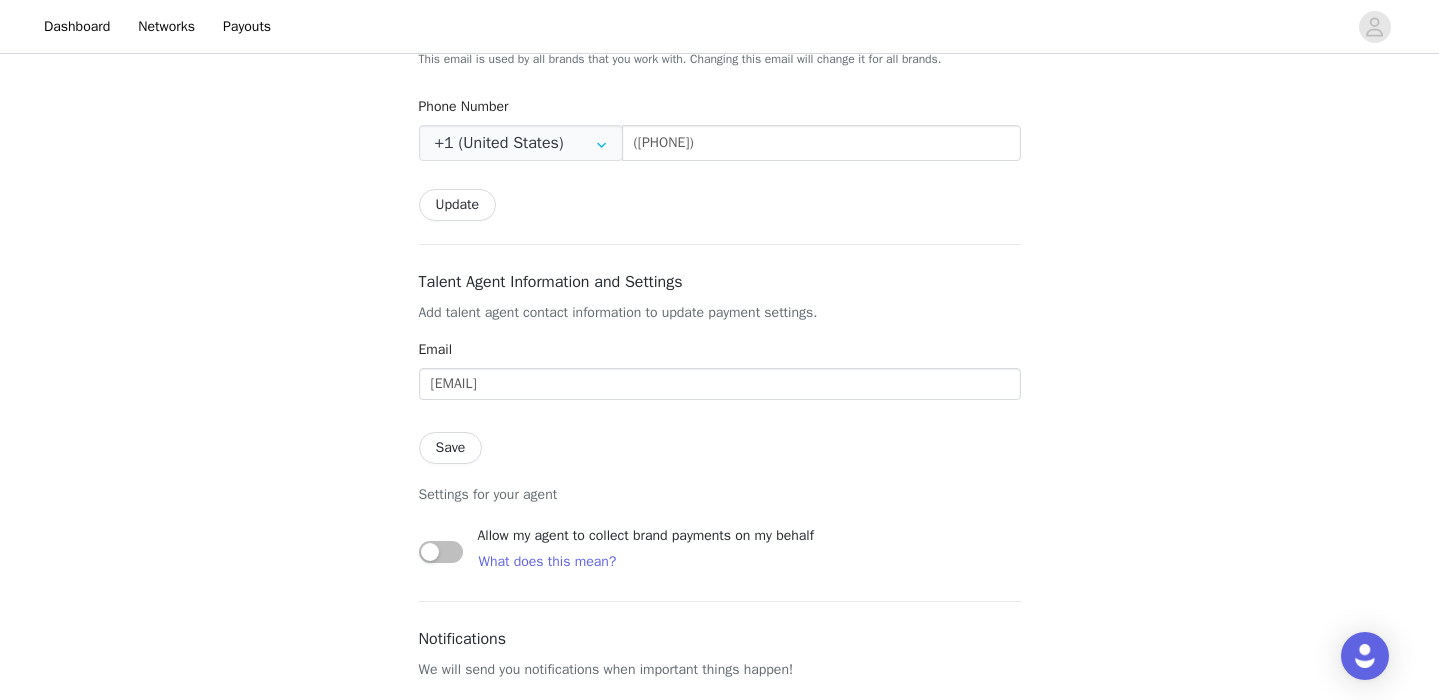scroll, scrollTop: 991, scrollLeft: 0, axis: vertical 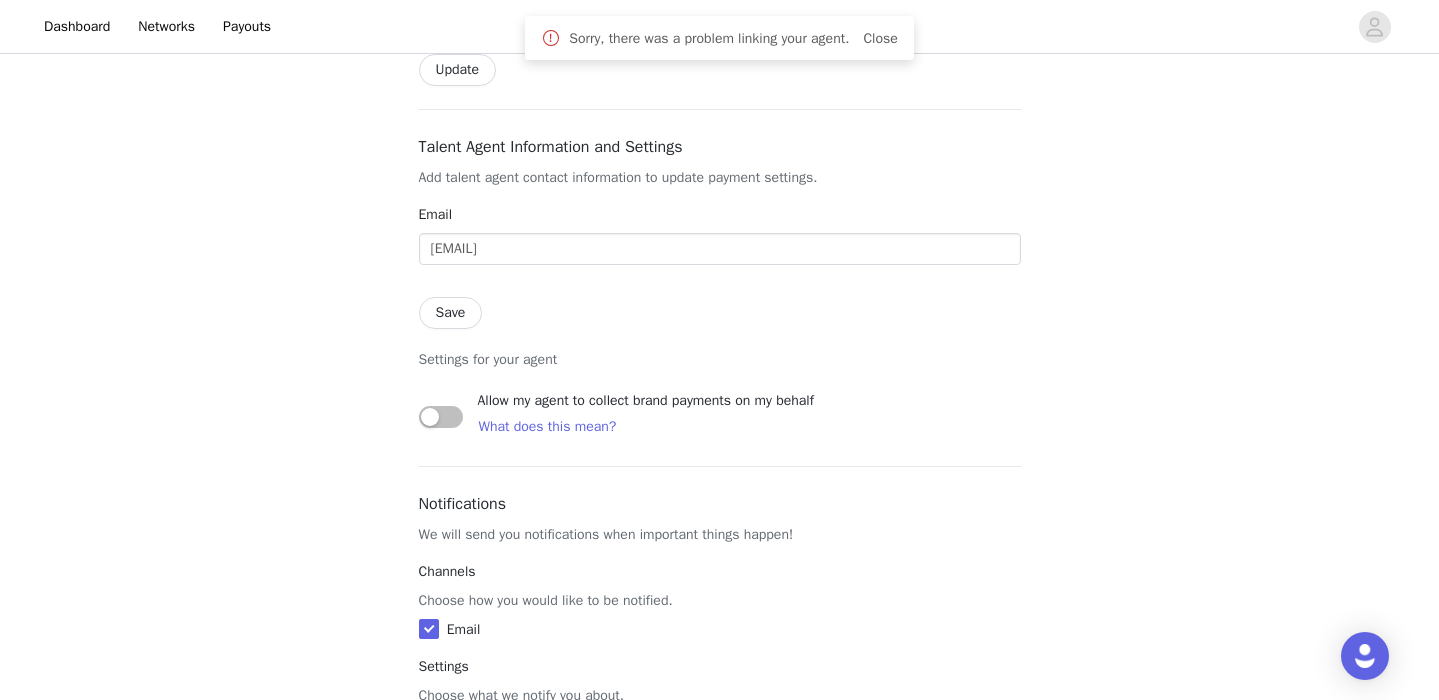 click on "First Name [FIRST]   Last Name   Address   Apartment, suite, etc.   City   Country         Update     Contact Information
Keep your information up to date so you can receive emails regarding new sponsorships.
Email [EMAIL] This email is used by all brands that you work with. Changing this email will change it for all brands.   Phone Number [PHONE] [PHONE] [PHONE] [PHONE] [PHONE] [PHONE] [PHONE] [PHONE] [PHONE] [PHONE] [PHONE] [PHONE] [PHONE] [PHONE] [PHONE] [PHONE] [PHONE] [PHONE] [PHONE] [PHONE] [PHONE] [PHONE] [PHONE] [PHONE] [PHONE] [PHONE] [PHONE] [PHONE] [PHONE] [PHONE] [PHONE] [PHONE]" at bounding box center [719, 72] 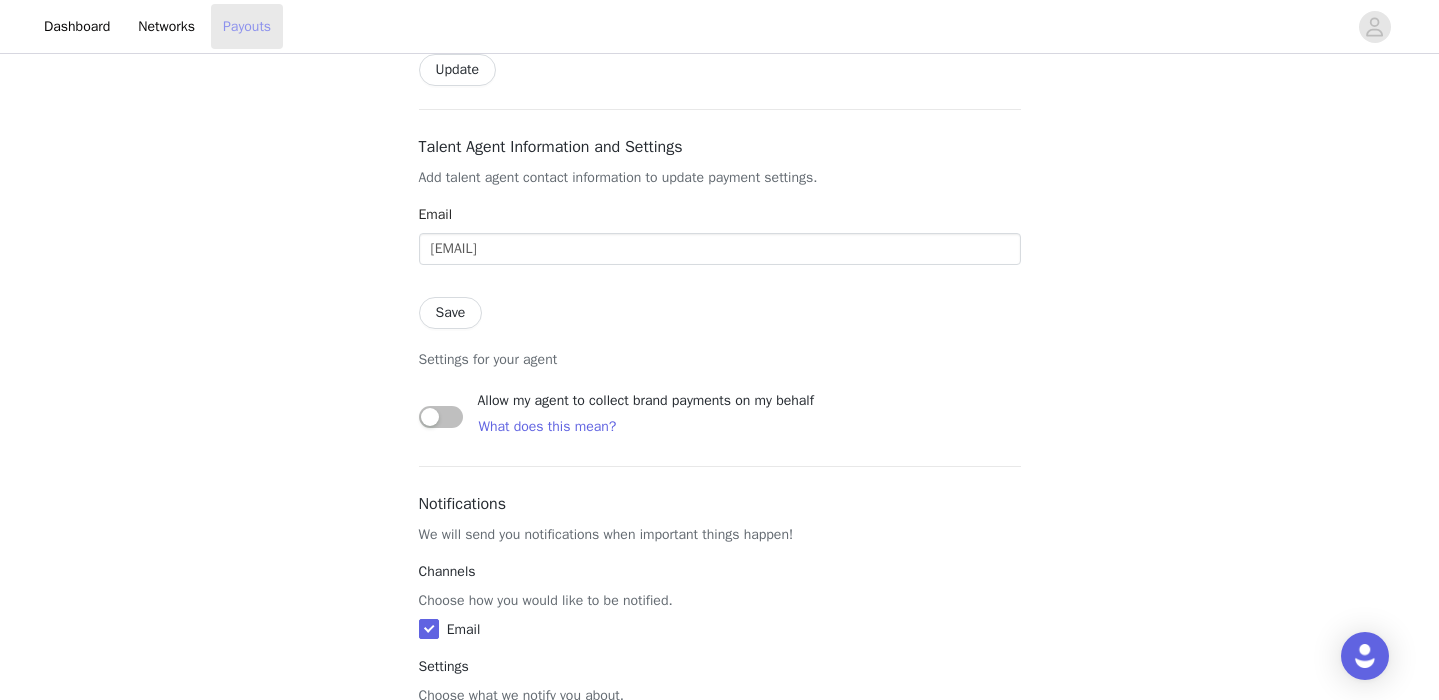 click on "Payouts" at bounding box center (247, 26) 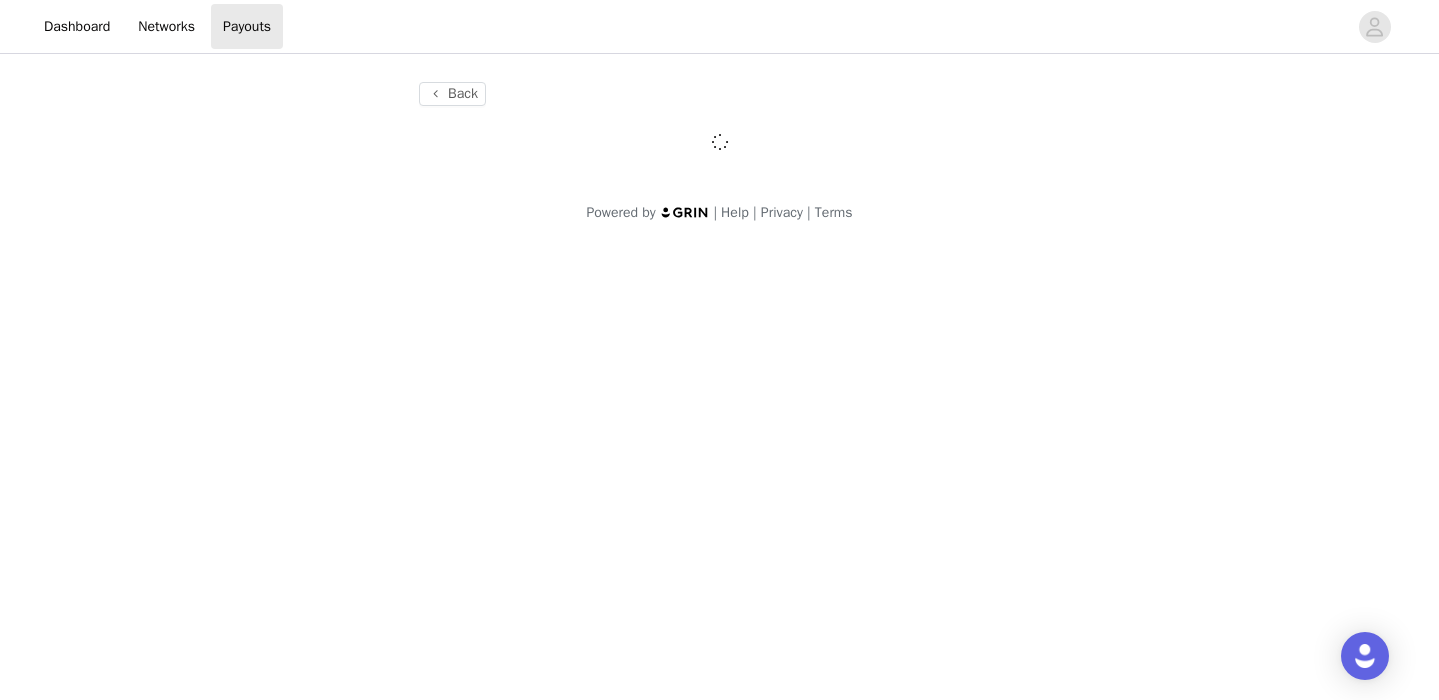 scroll, scrollTop: 0, scrollLeft: 0, axis: both 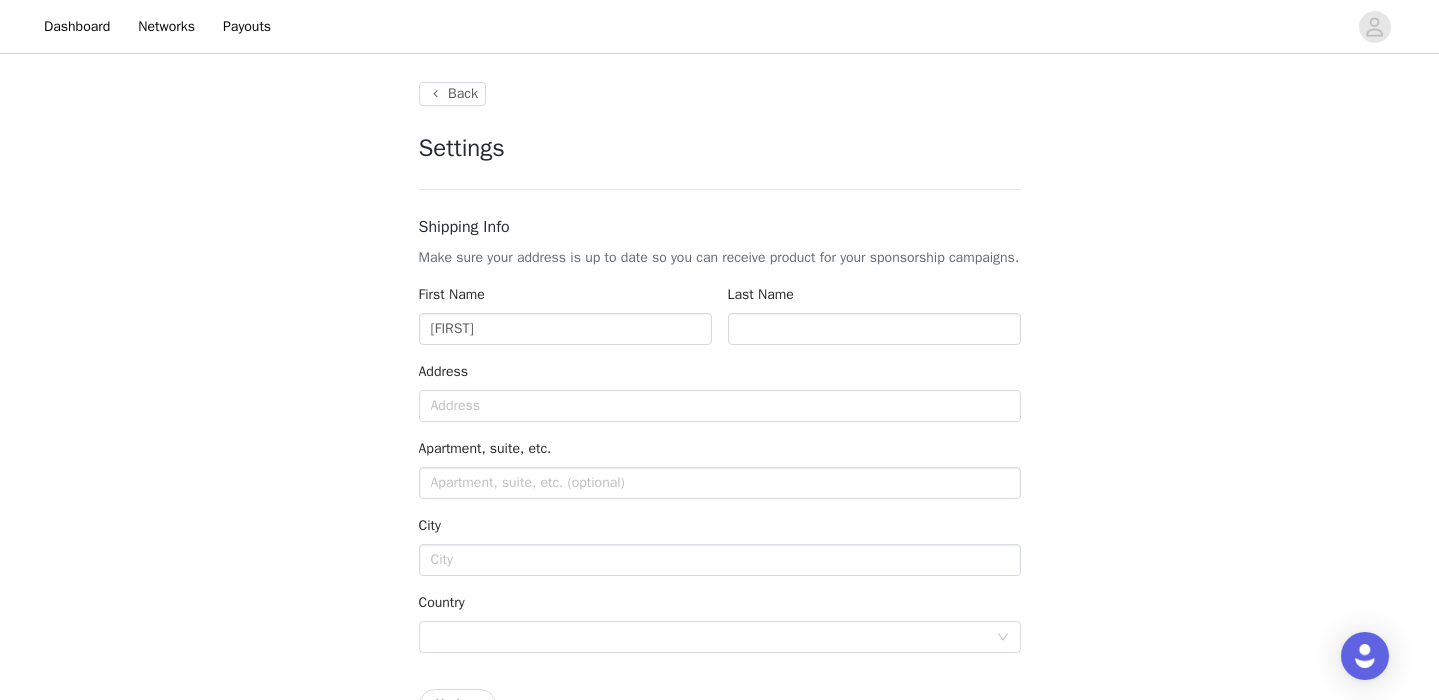 type on "+1 (United States)" 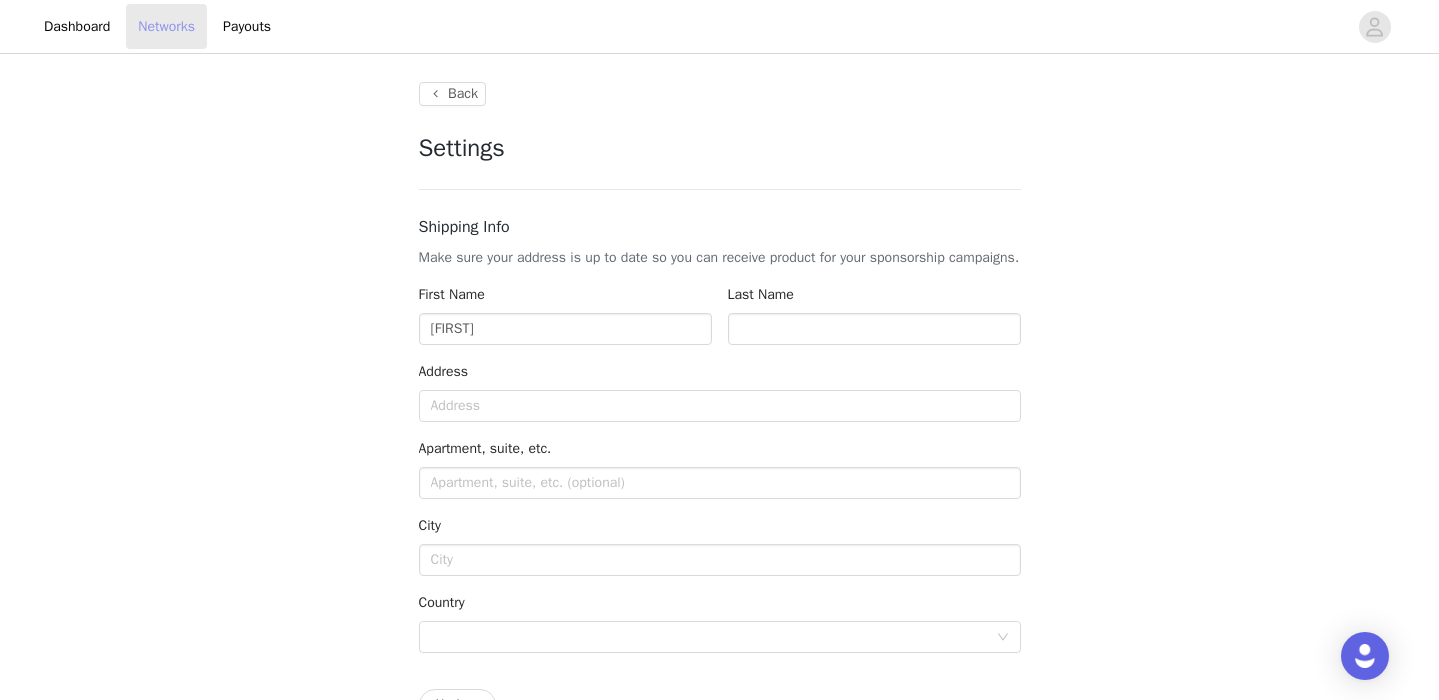 click on "Networks" at bounding box center [166, 26] 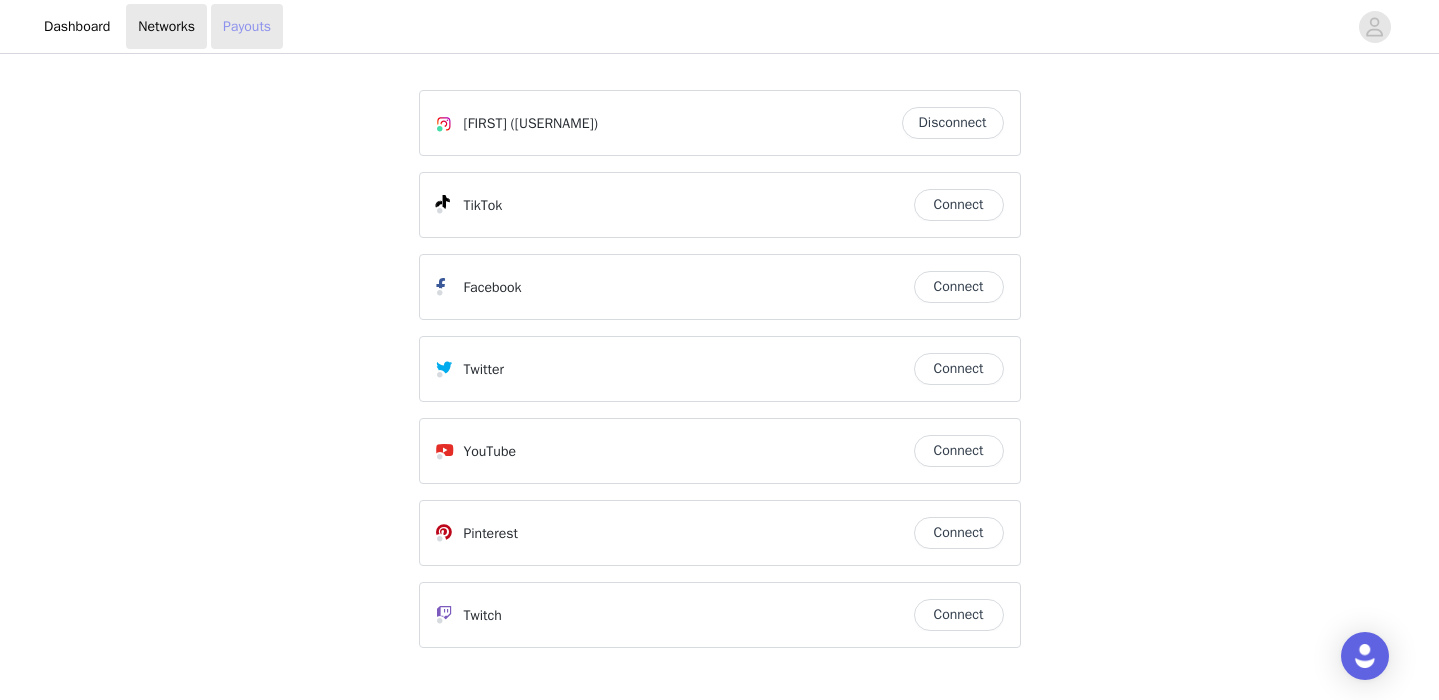 click on "Payouts" at bounding box center [247, 26] 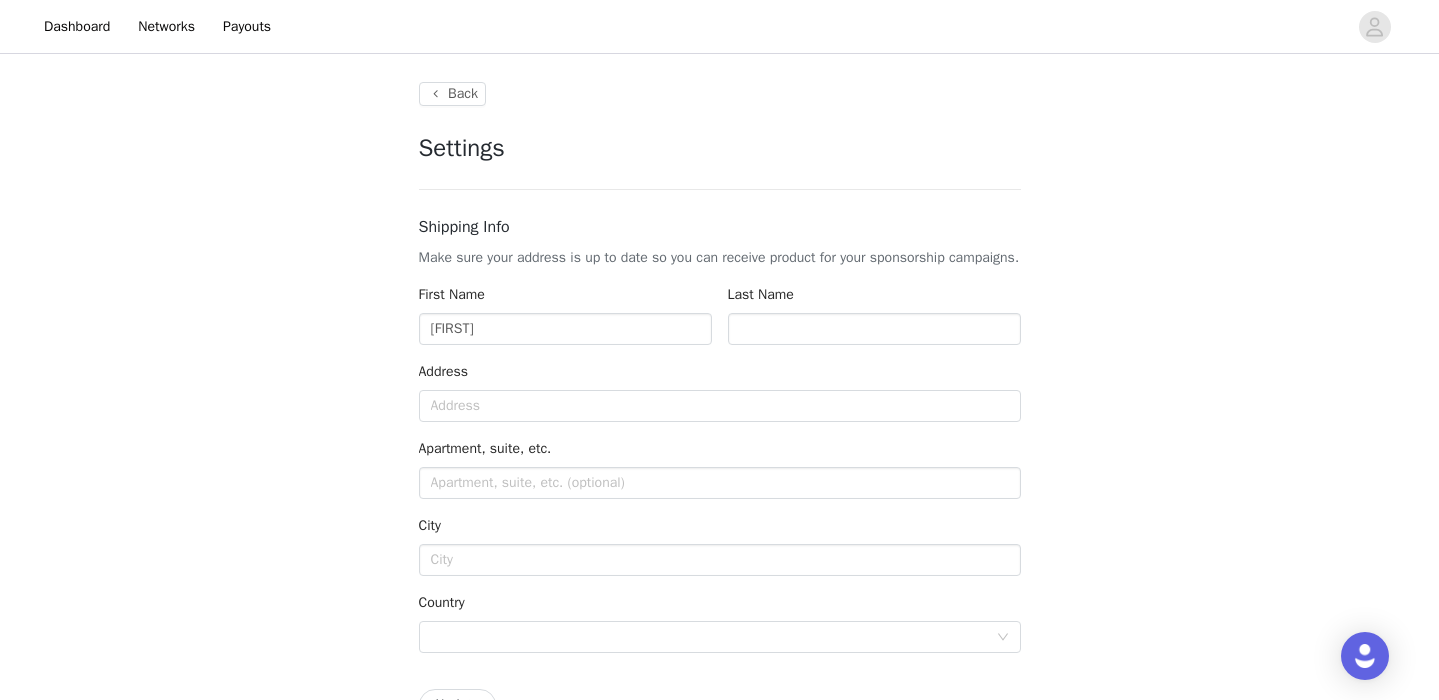 type on "+1 (United States)" 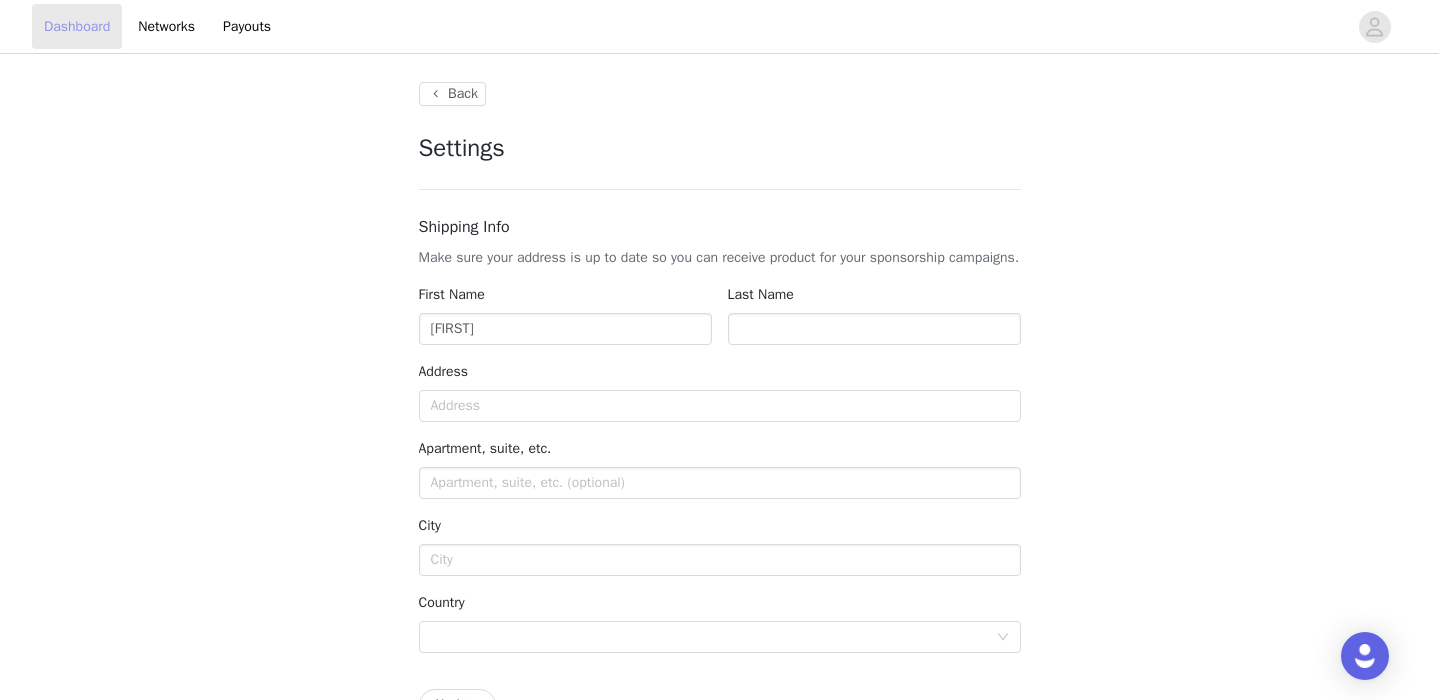 click on "Dashboard" at bounding box center [77, 26] 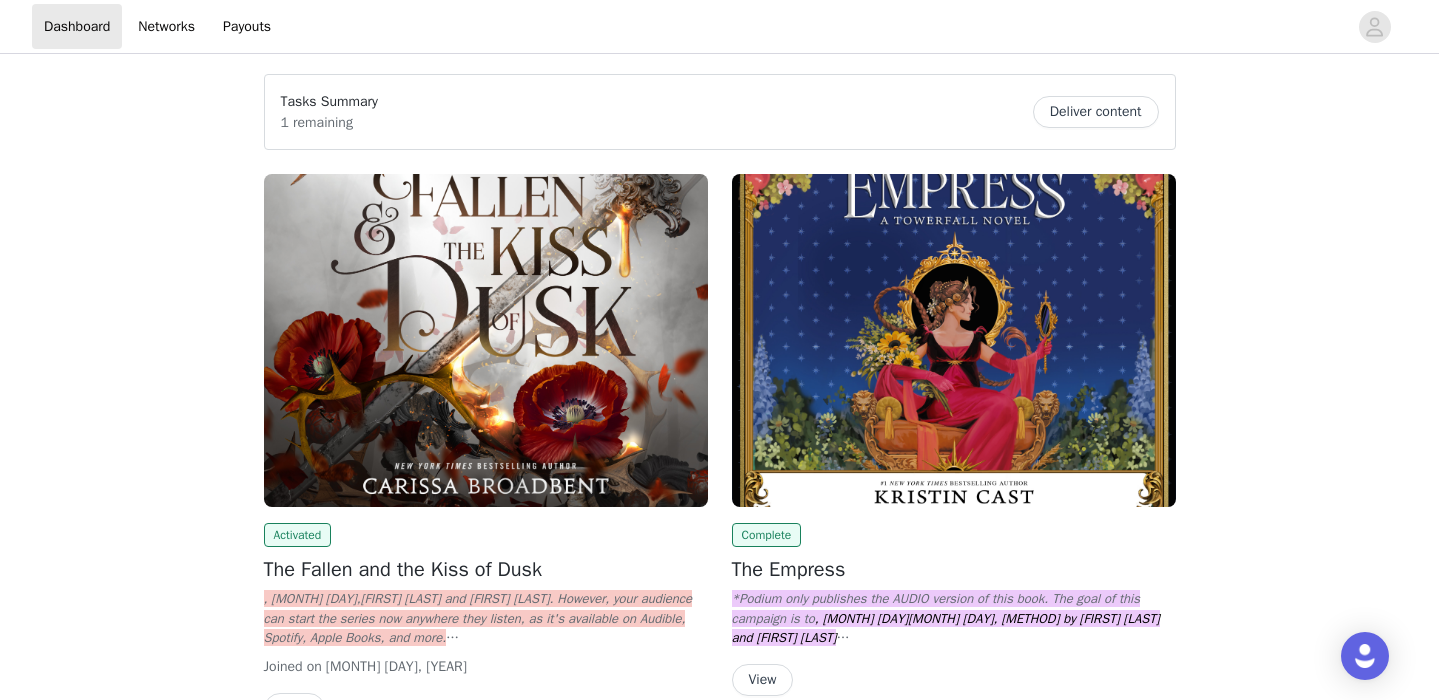 scroll, scrollTop: 0, scrollLeft: 0, axis: both 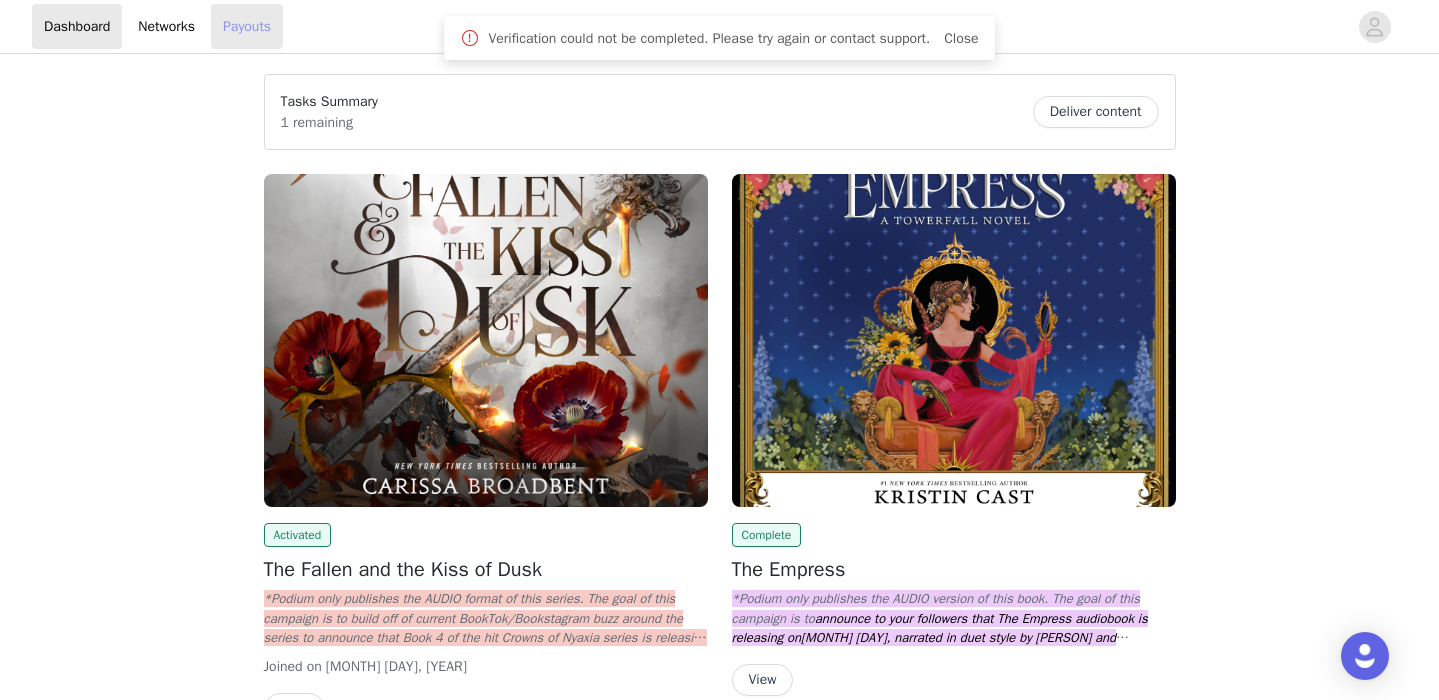 click on "Payouts" at bounding box center (247, 26) 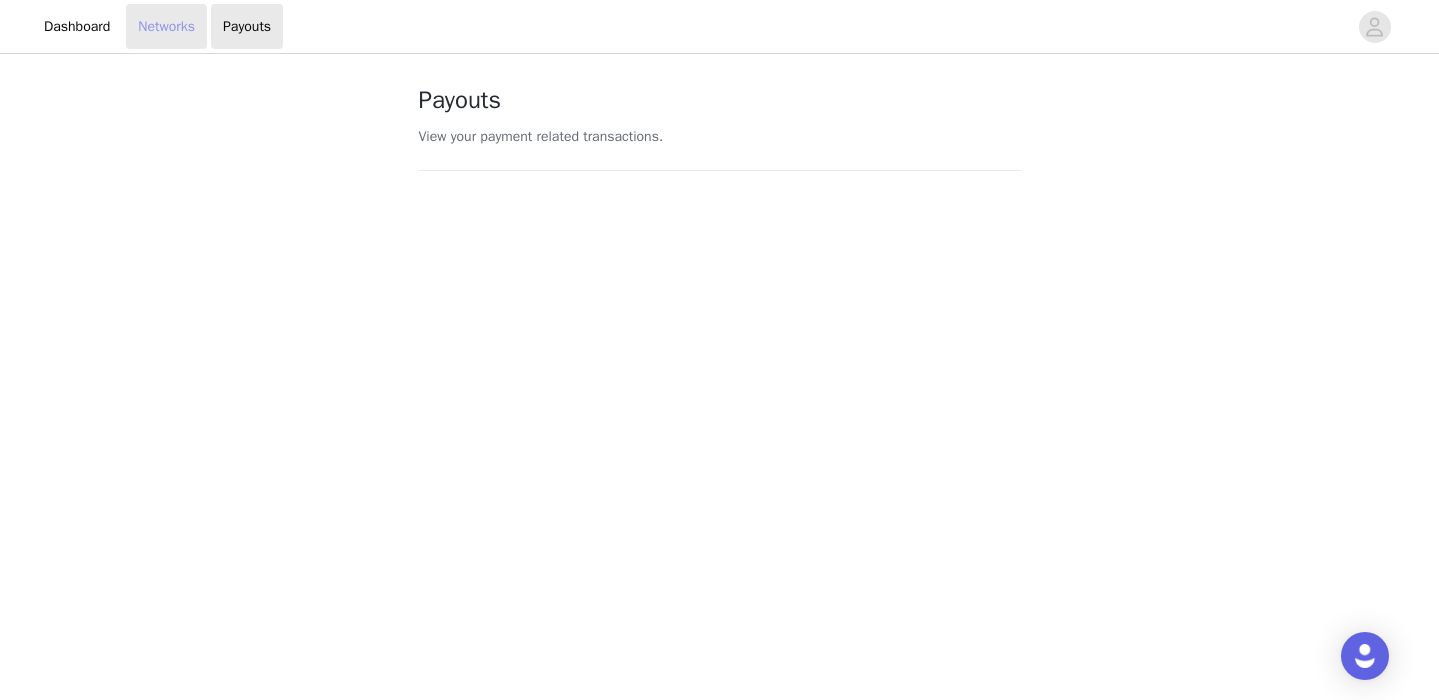 scroll, scrollTop: 0, scrollLeft: 0, axis: both 